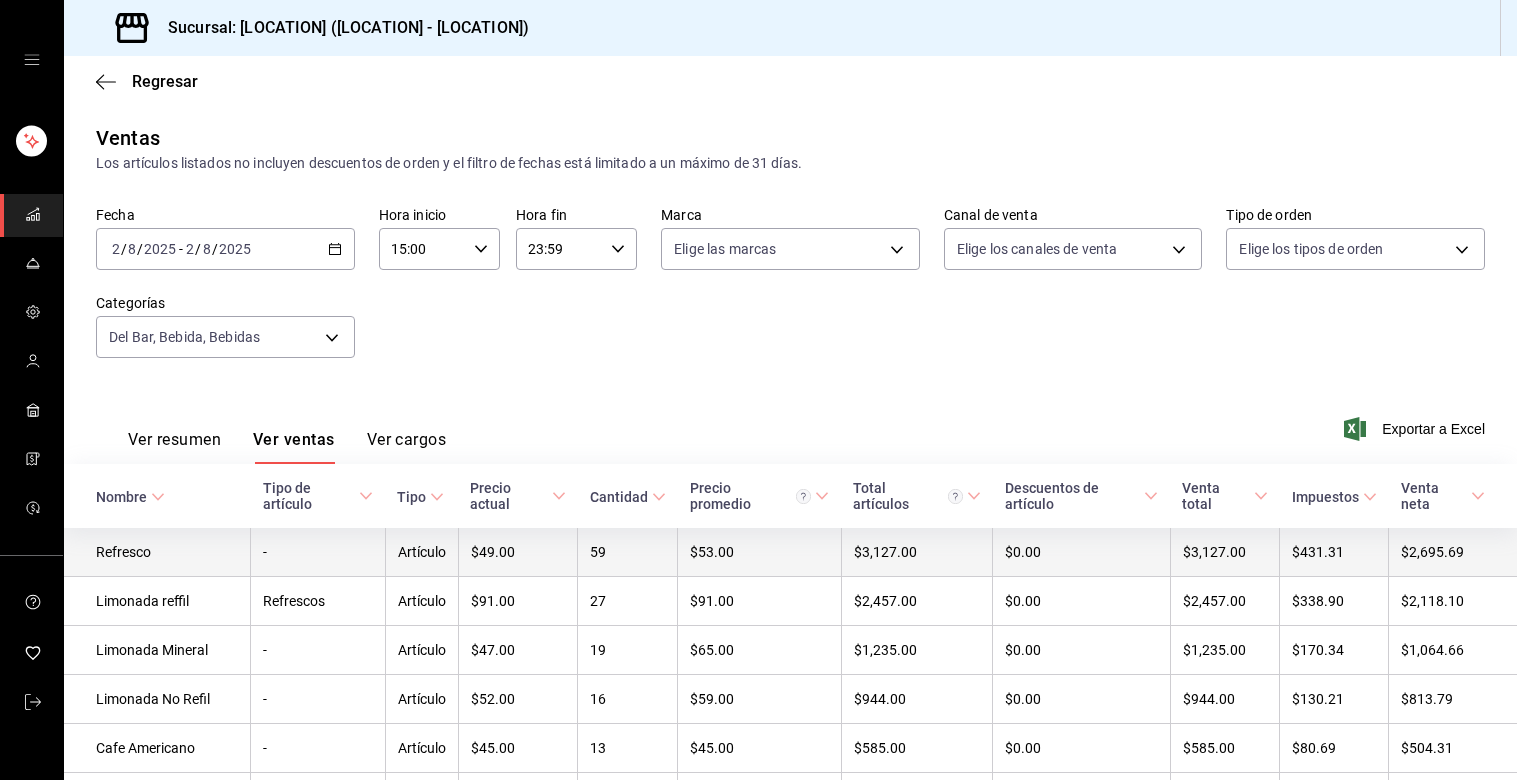 scroll, scrollTop: 0, scrollLeft: 0, axis: both 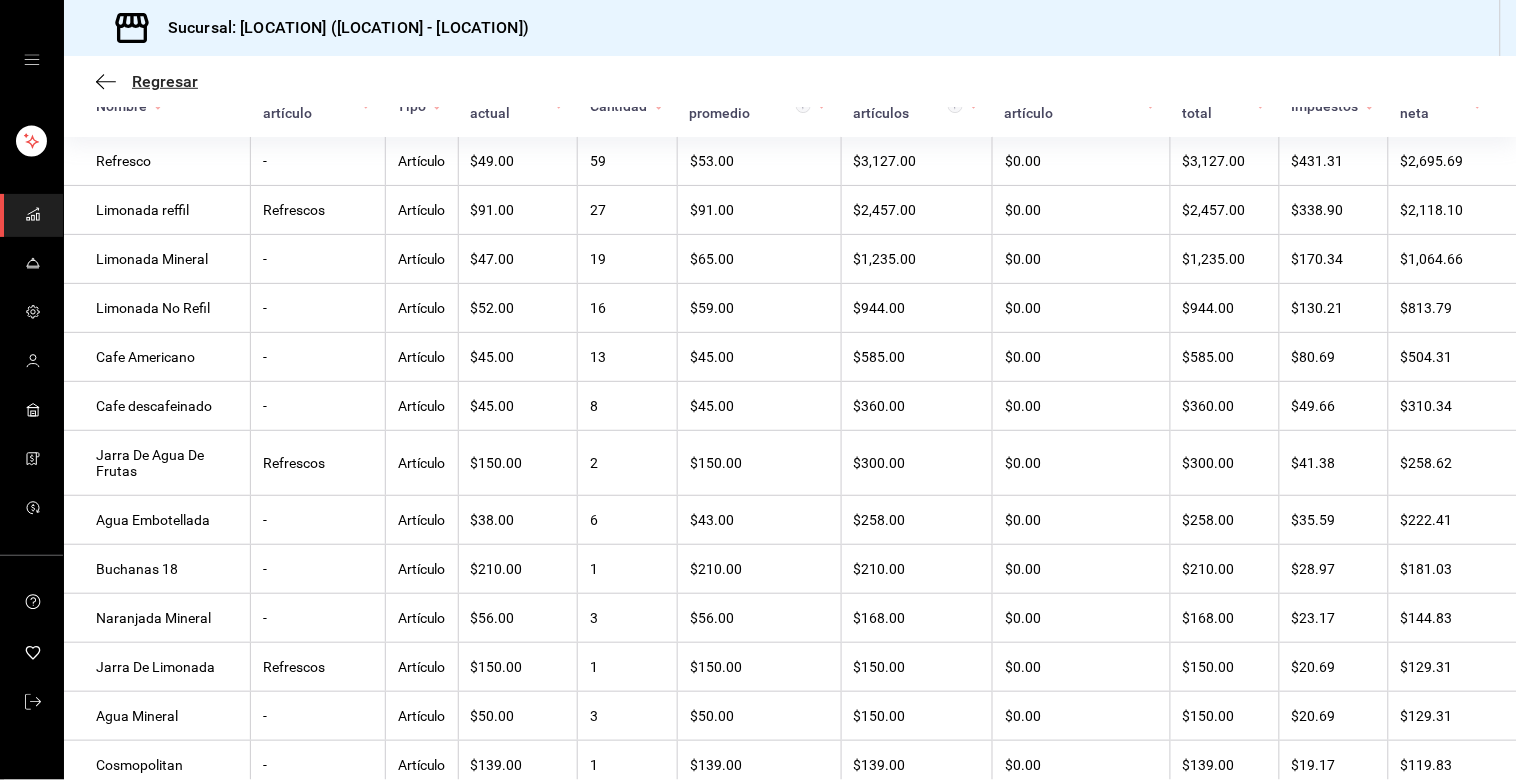 click 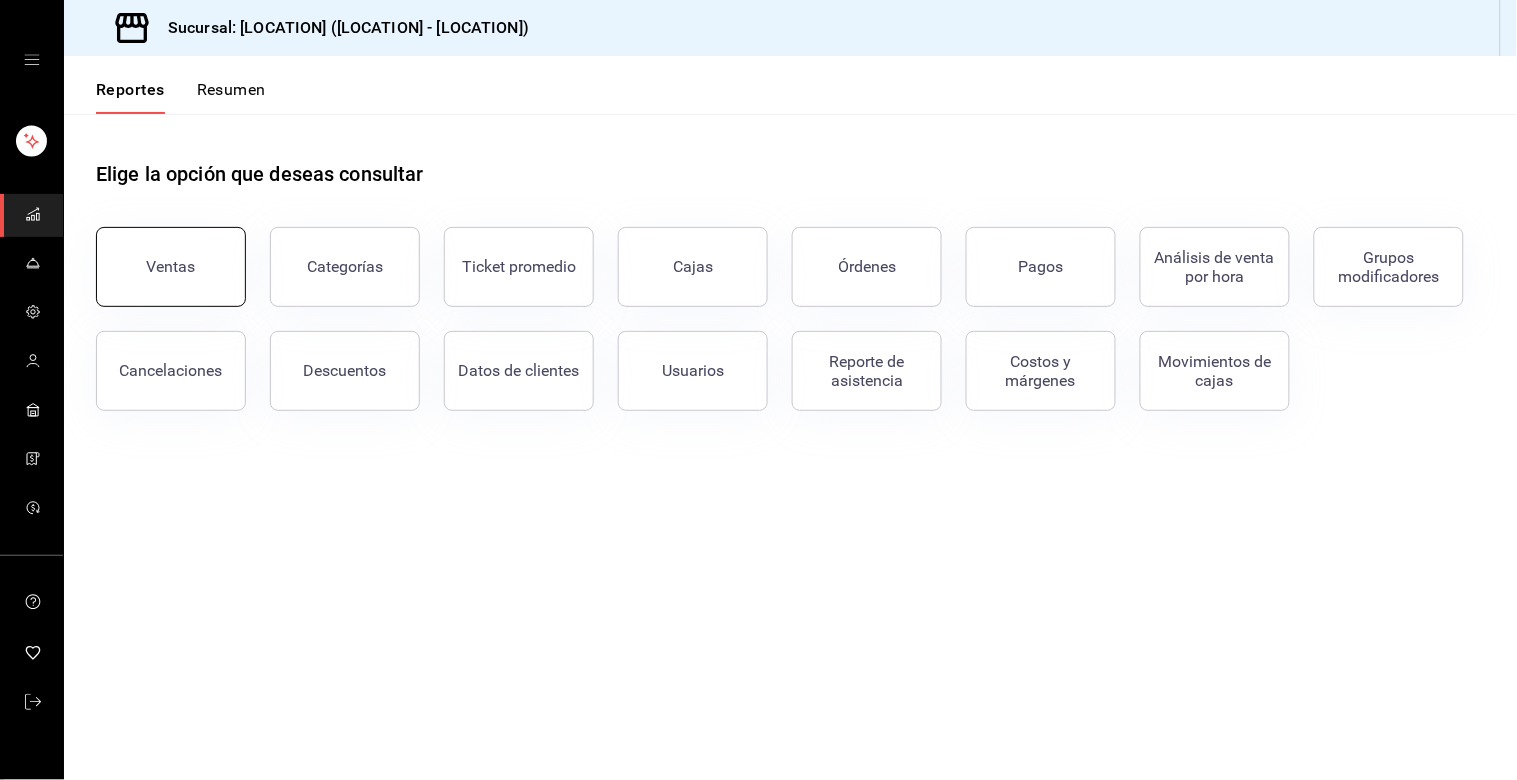 click on "Ventas" at bounding box center (171, 266) 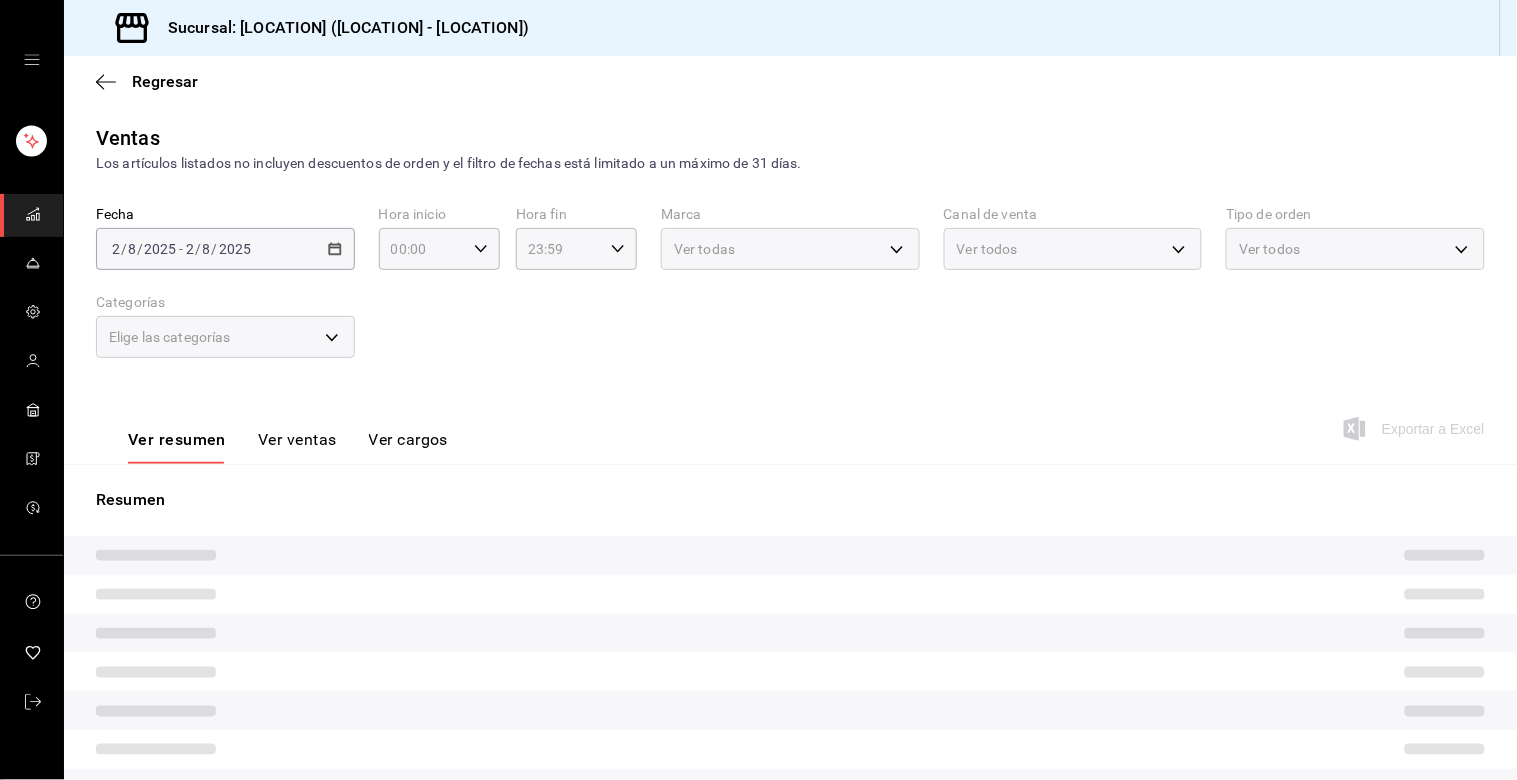 click on "2025-08-02 2 / 8 / 2025 - 2025-08-02 2 / 8 / 2025" at bounding box center (225, 249) 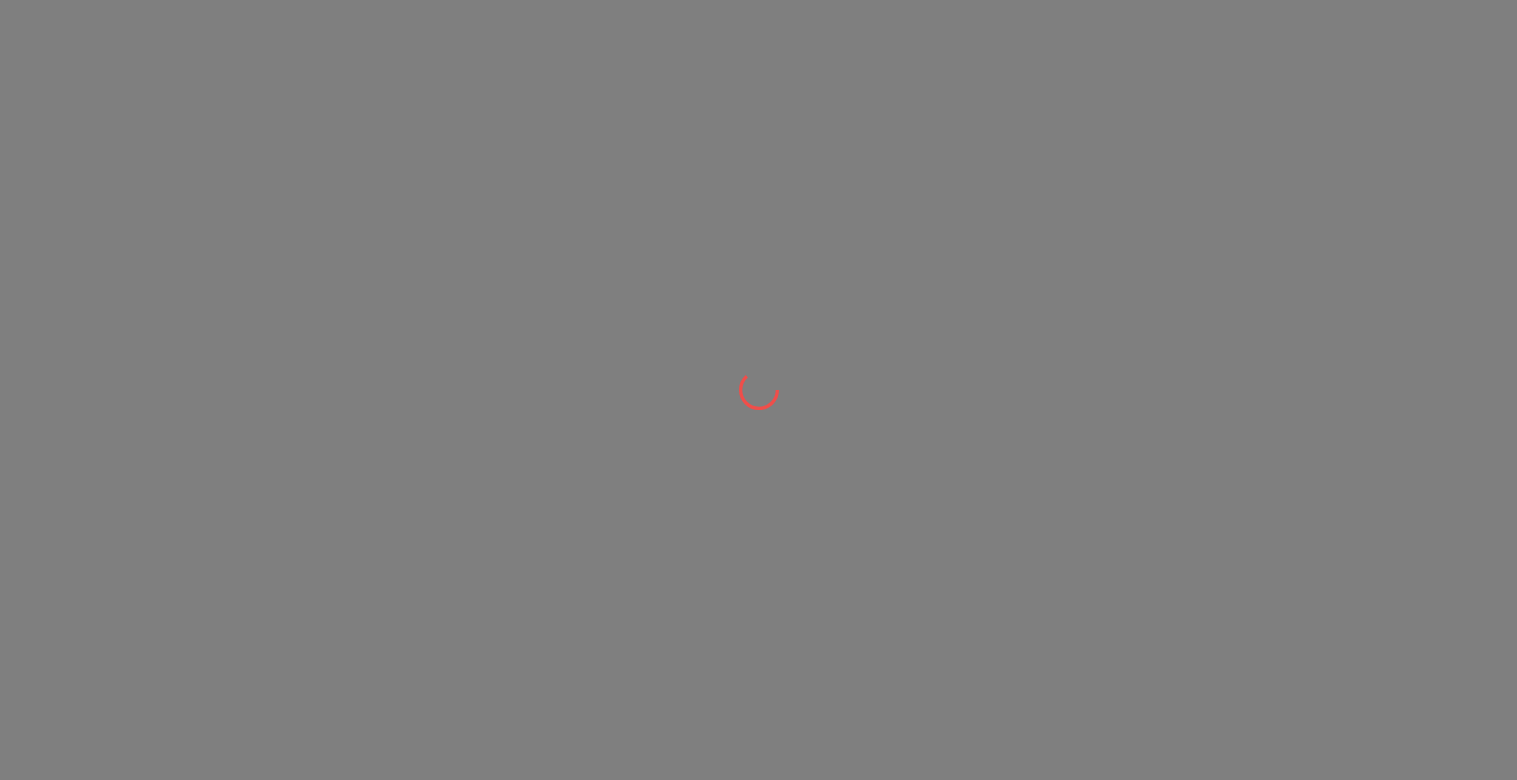 scroll, scrollTop: 0, scrollLeft: 0, axis: both 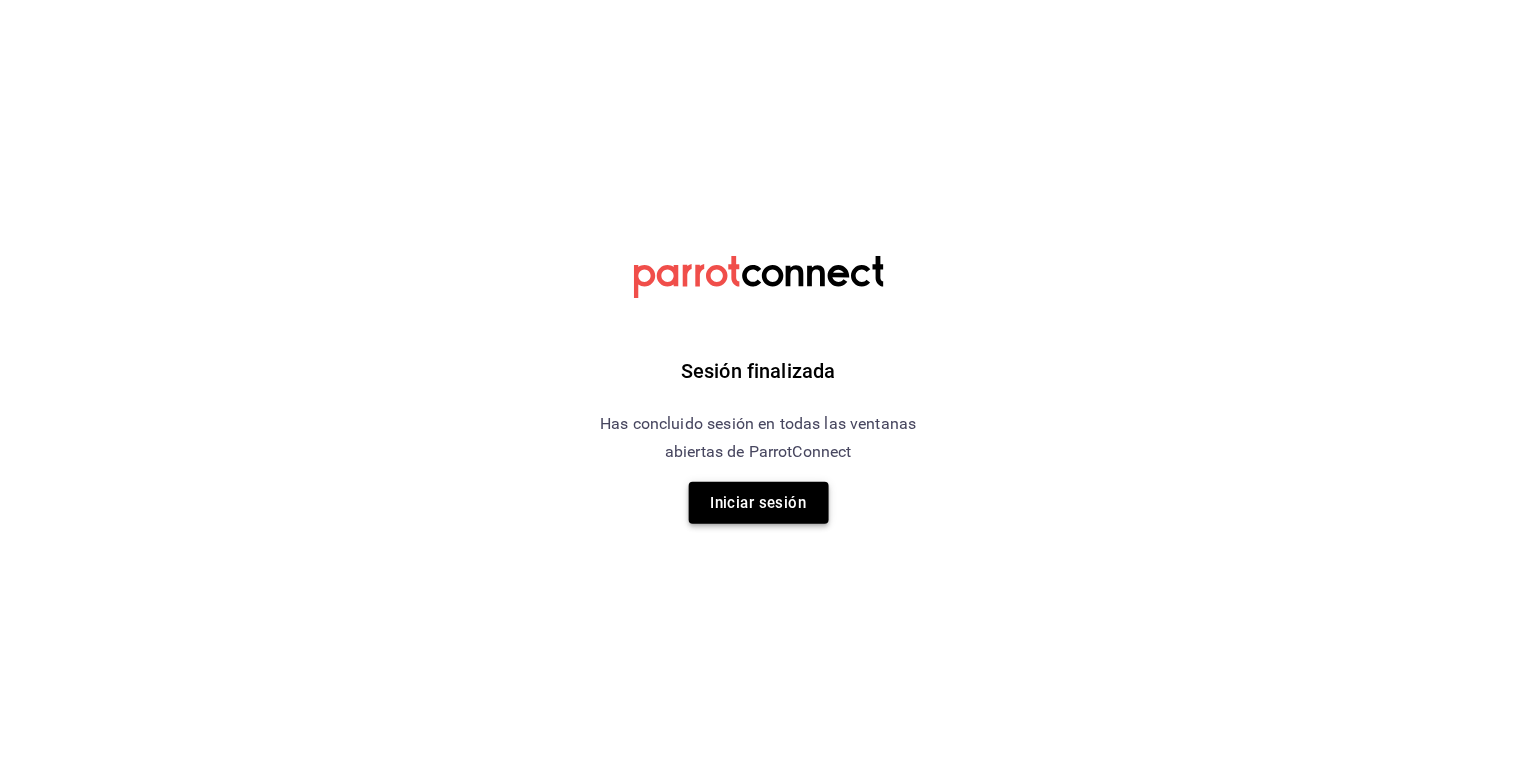 click on "Iniciar sesión" at bounding box center [759, 503] 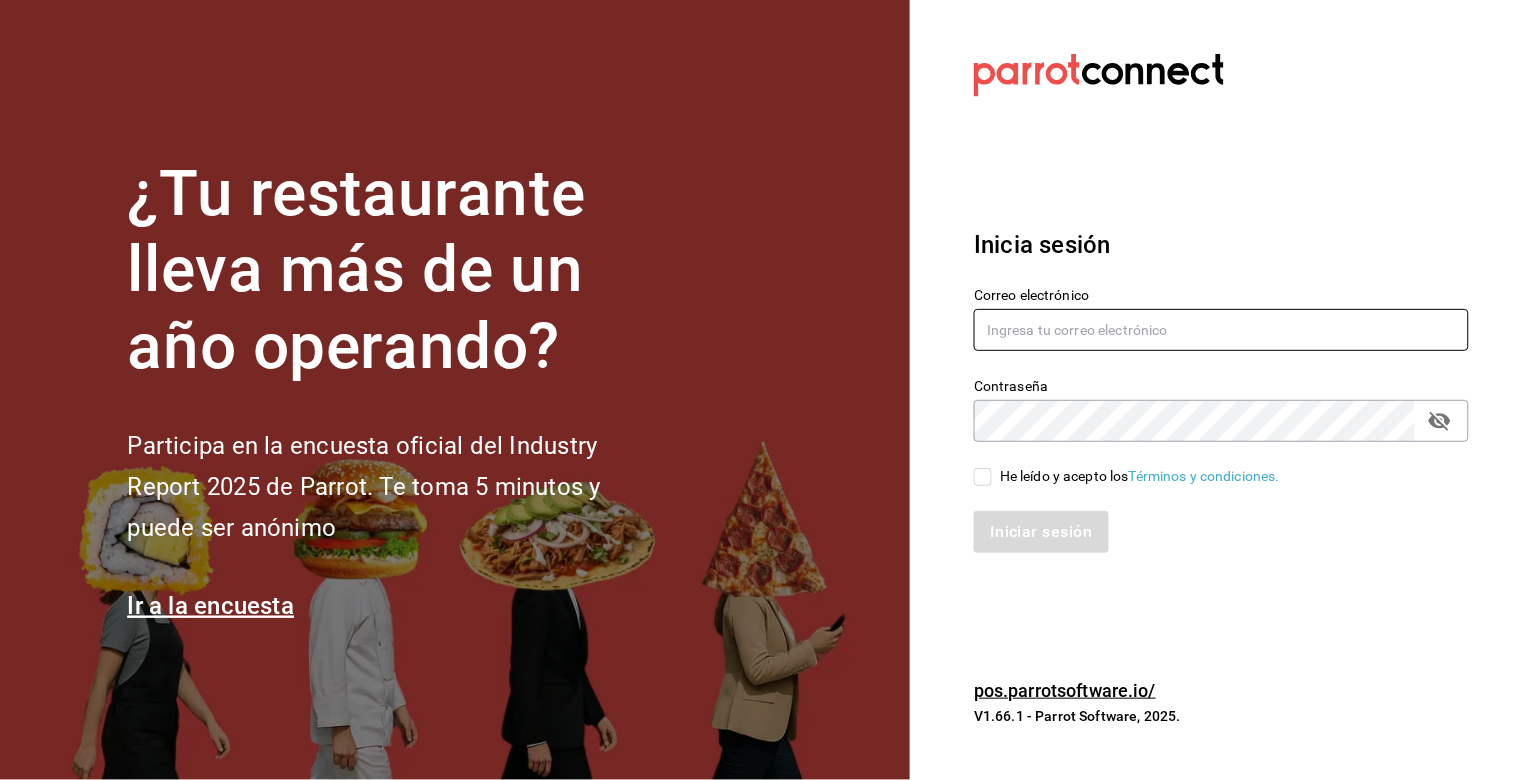 type on "[USERNAME]@example.com" 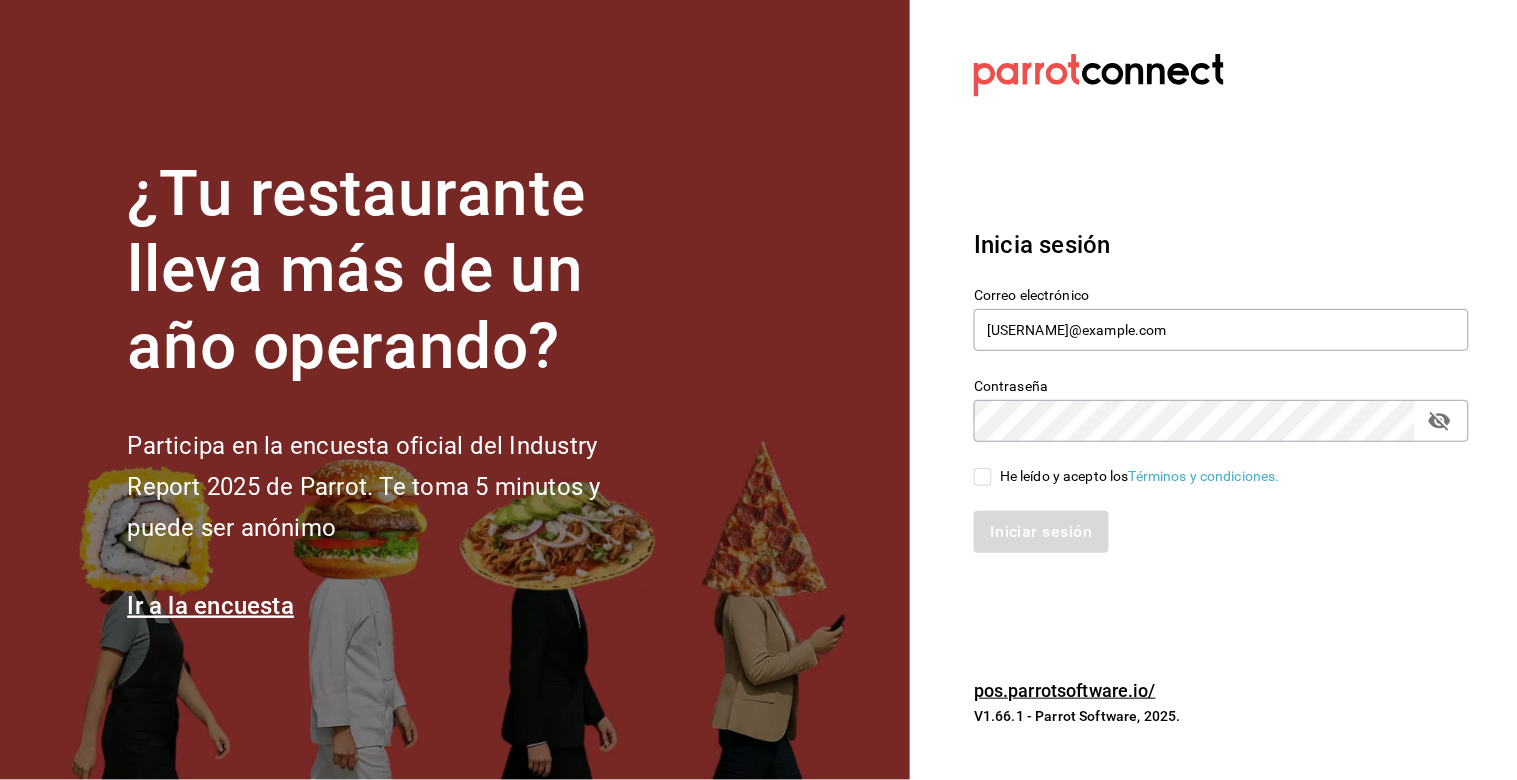 drag, startPoint x: 981, startPoint y: 472, endPoint x: 986, endPoint y: 461, distance: 12.083046 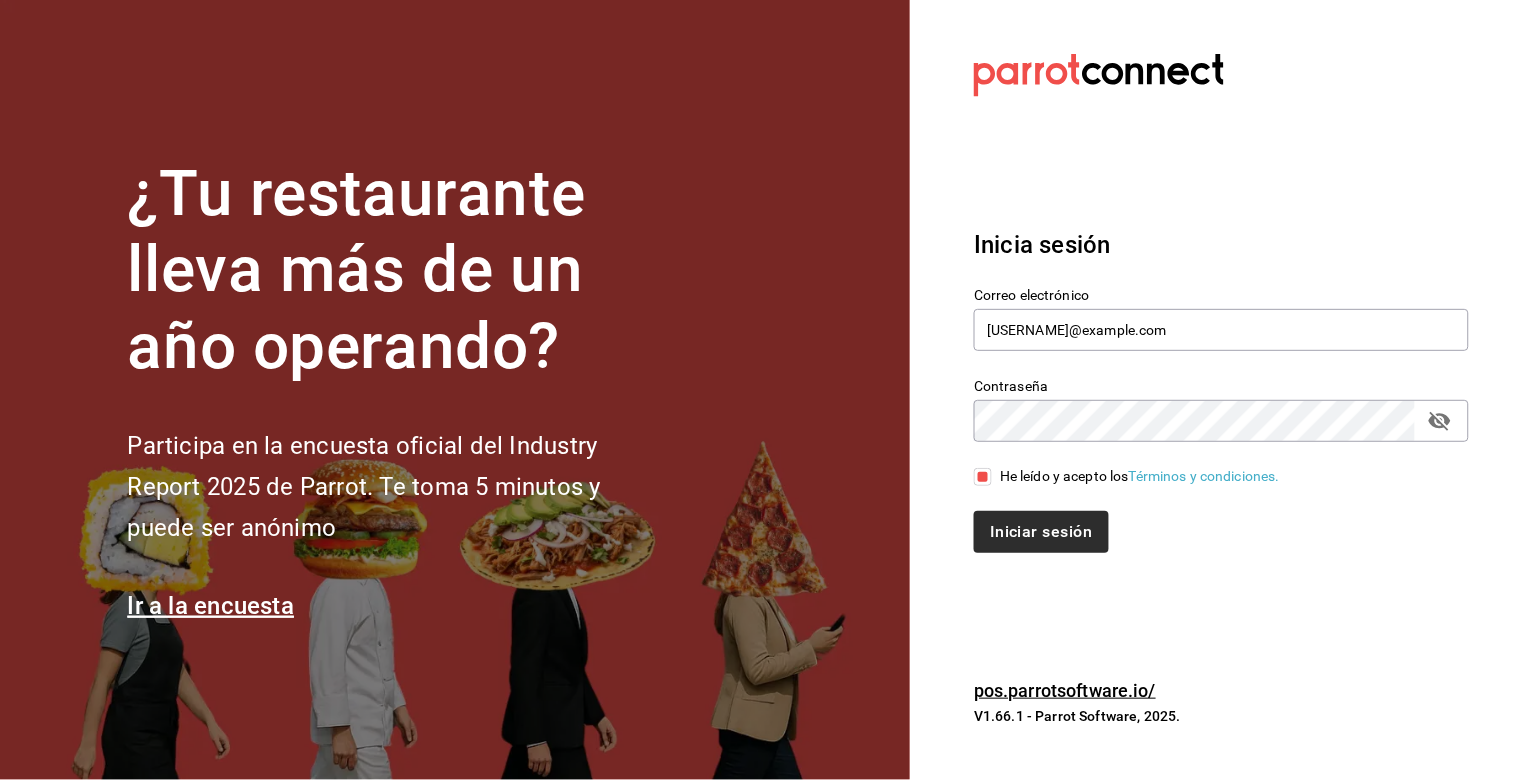 click on "Iniciar sesión" at bounding box center (1209, 520) 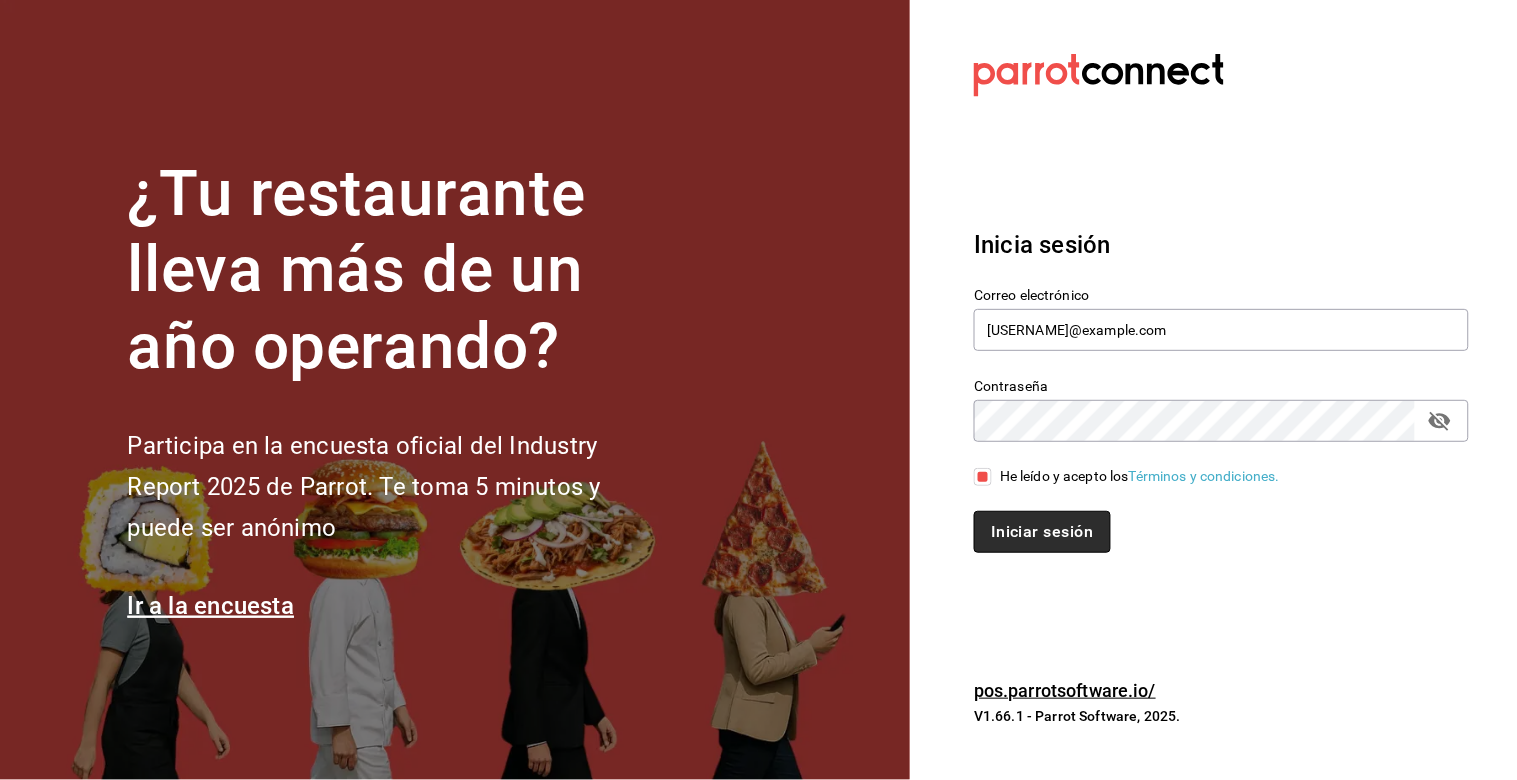 click on "Iniciar sesión" at bounding box center (1042, 532) 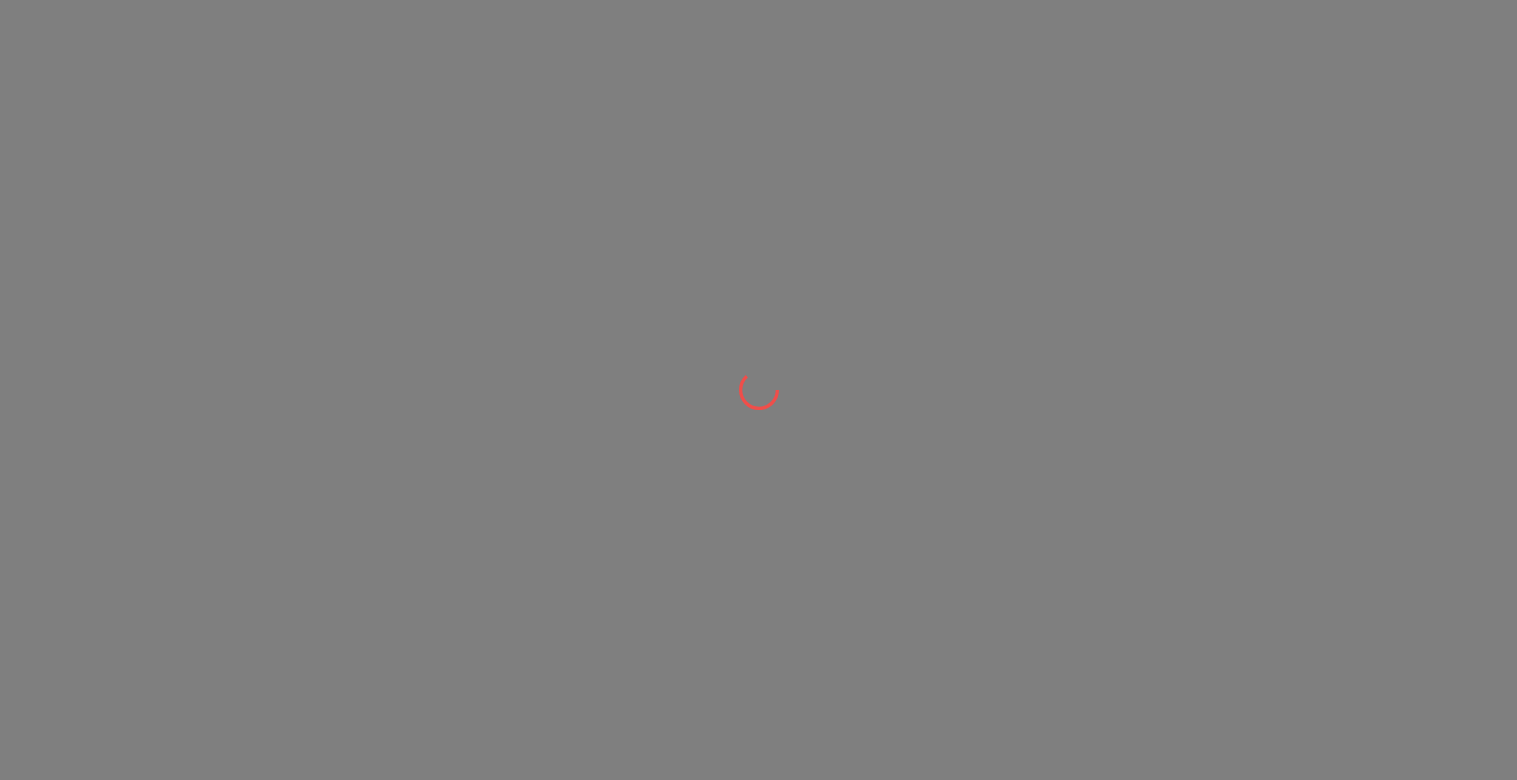 scroll, scrollTop: 0, scrollLeft: 0, axis: both 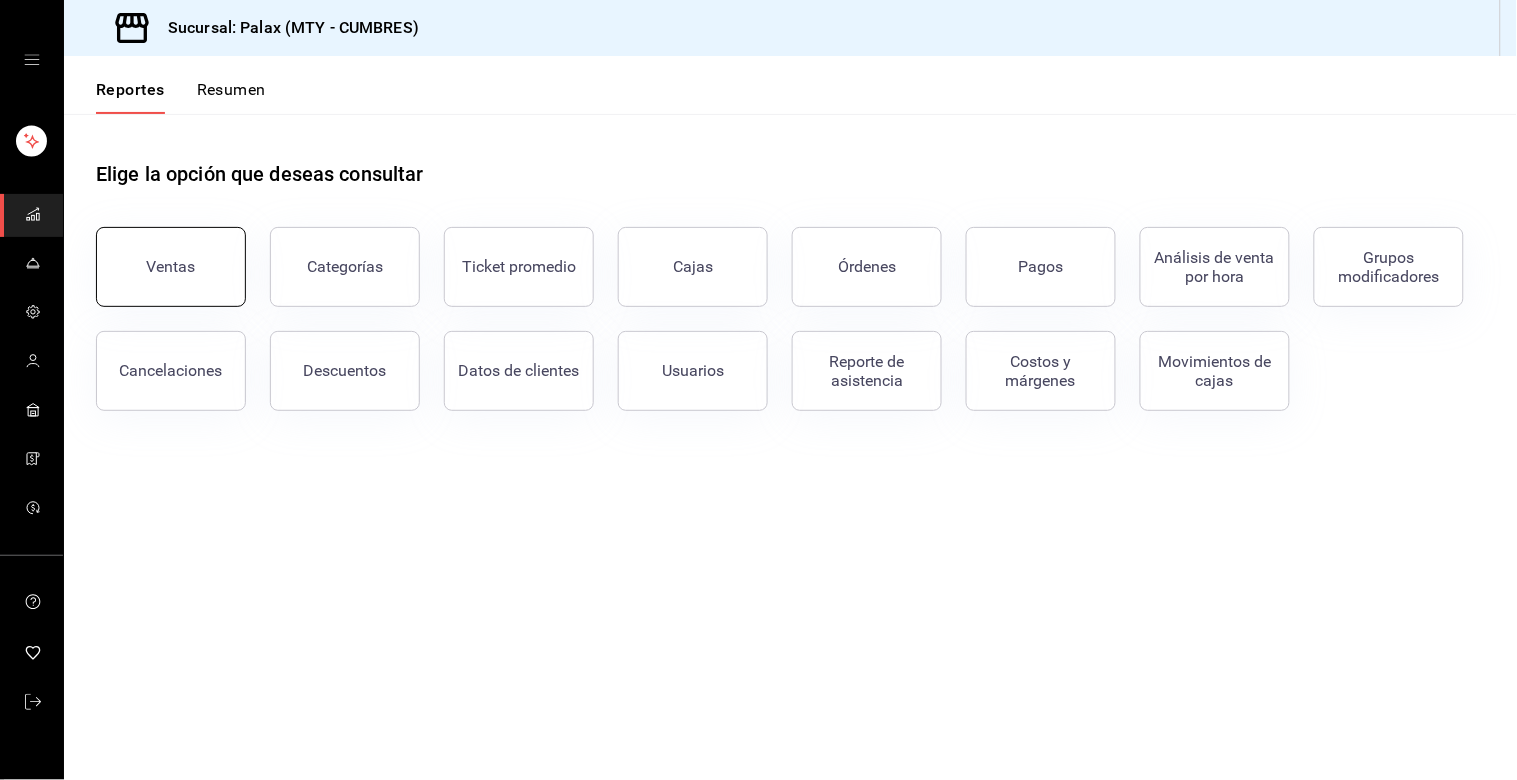 click on "Ventas" at bounding box center (171, 267) 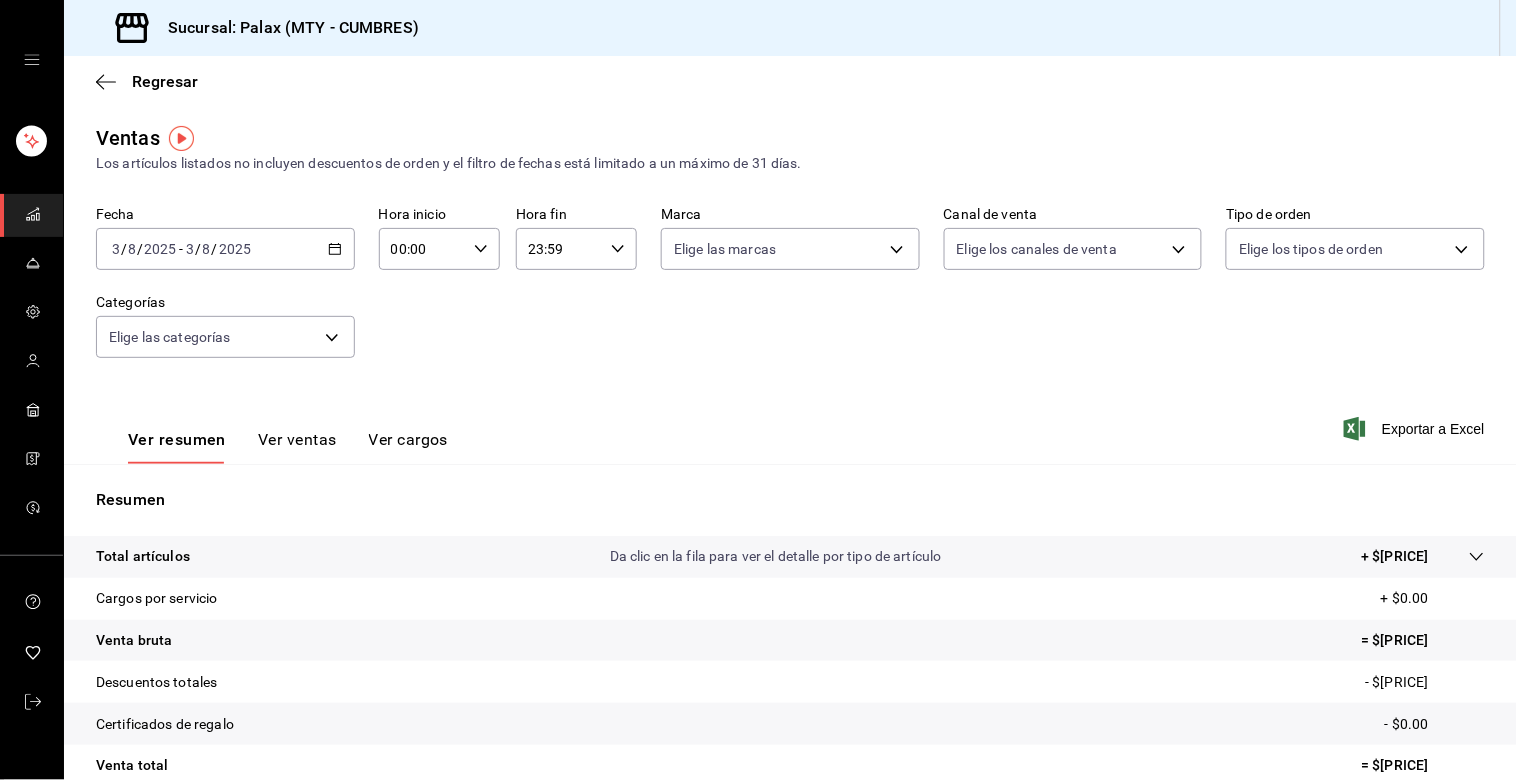 click 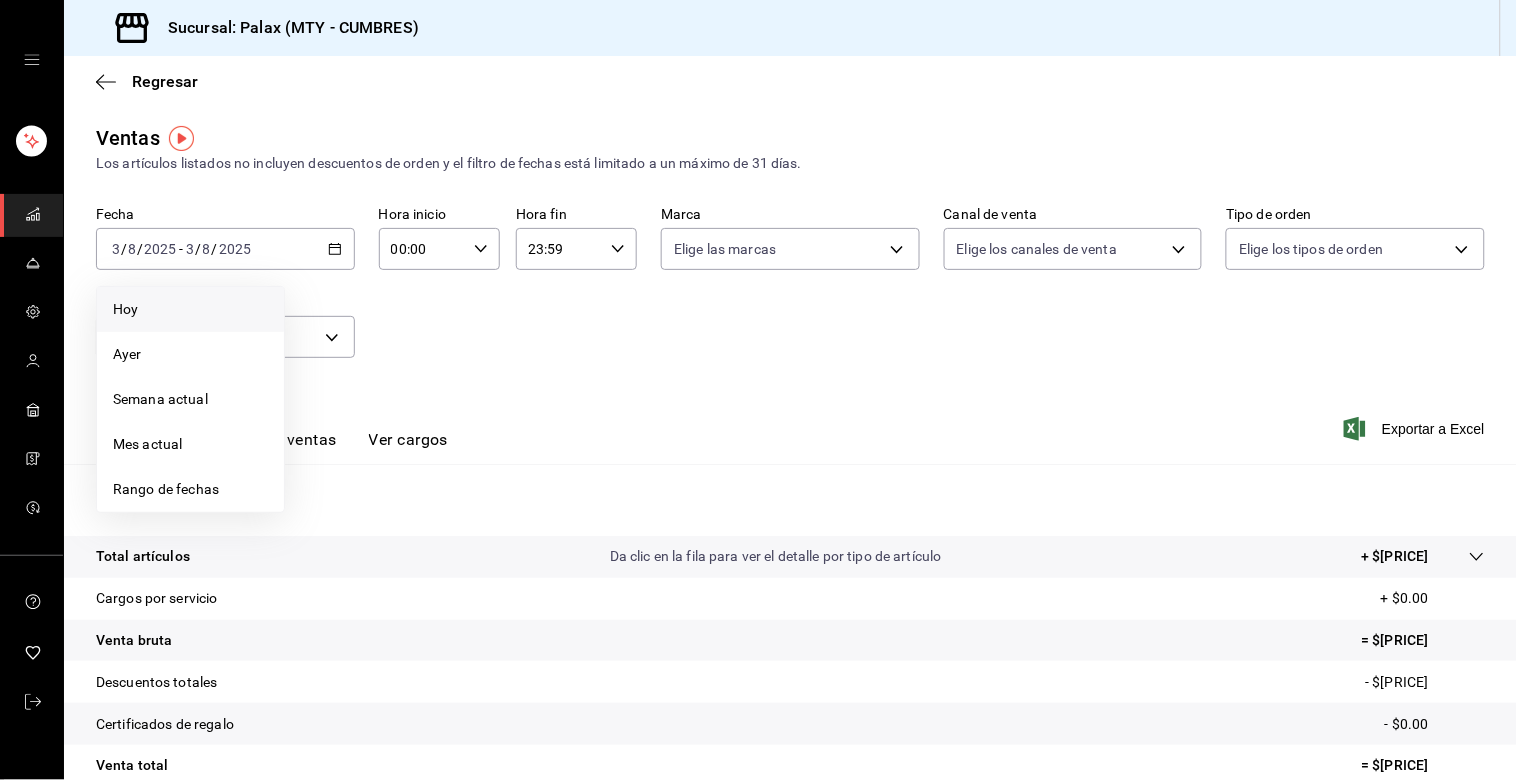 click on "Hoy" at bounding box center [190, 309] 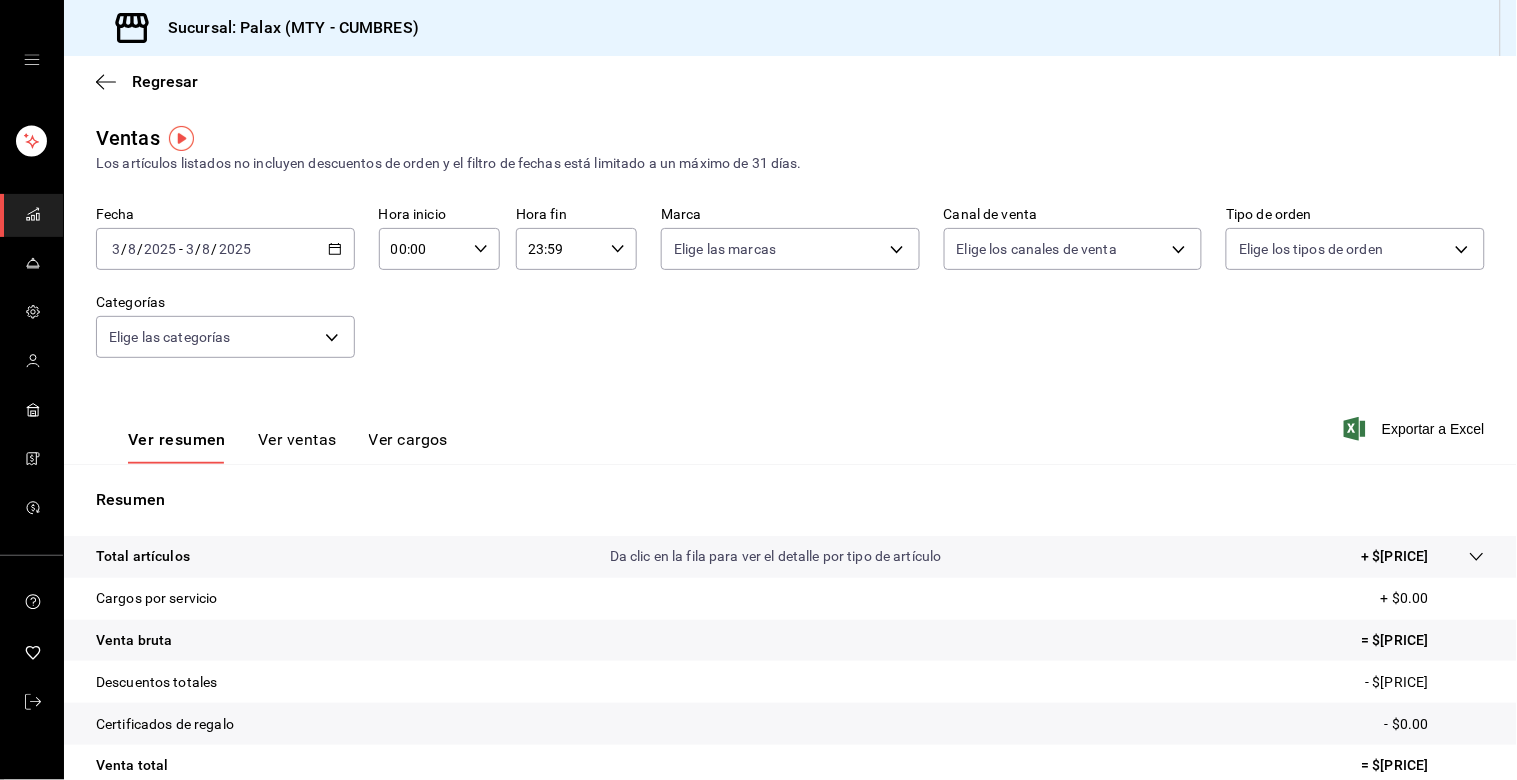 click on "2025-08-03 3 / 8 / 2025 - 2025-08-03 3 / 8 / 2025" at bounding box center [225, 249] 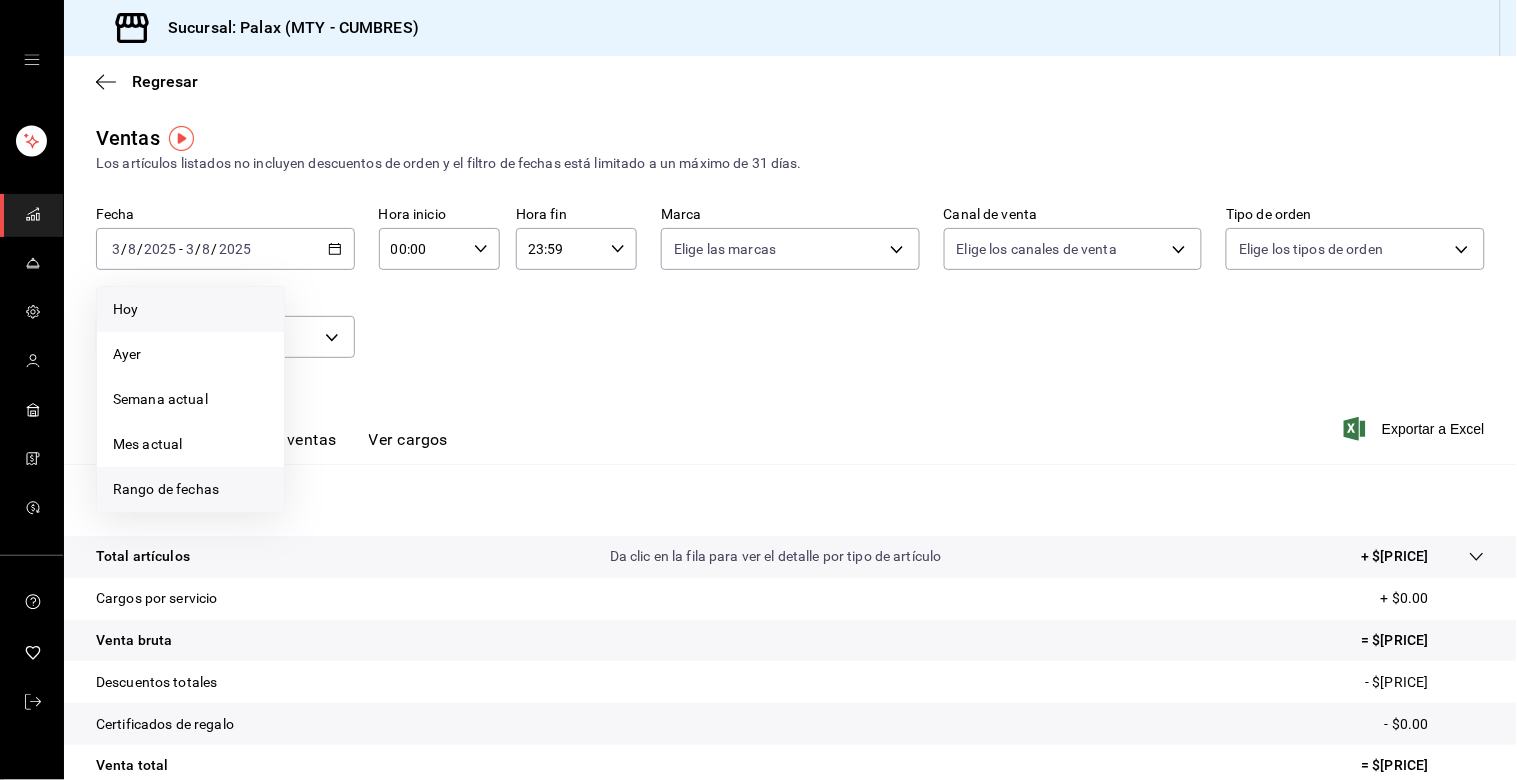 click on "Rango de fechas" at bounding box center [190, 489] 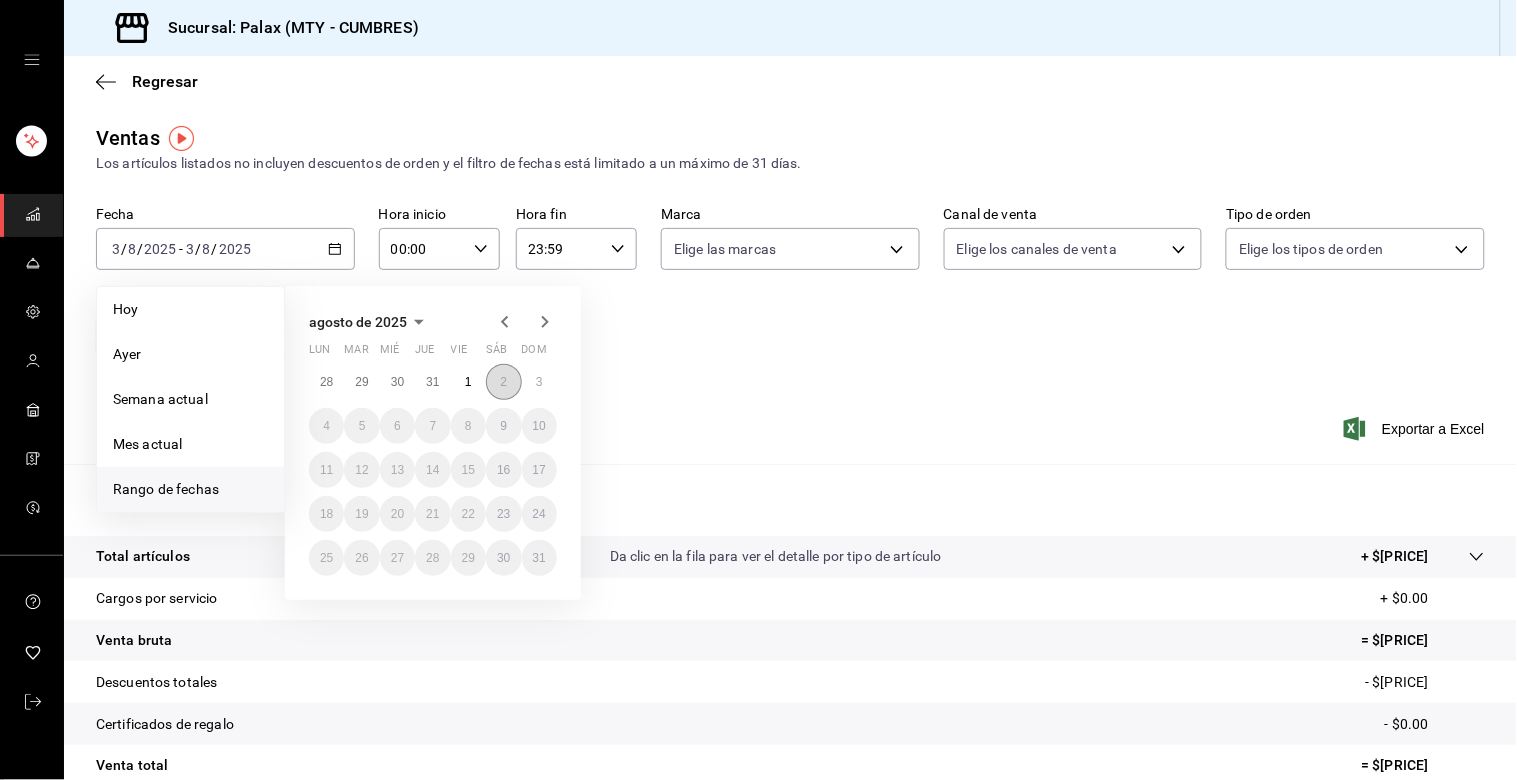 click on "2" at bounding box center (503, 382) 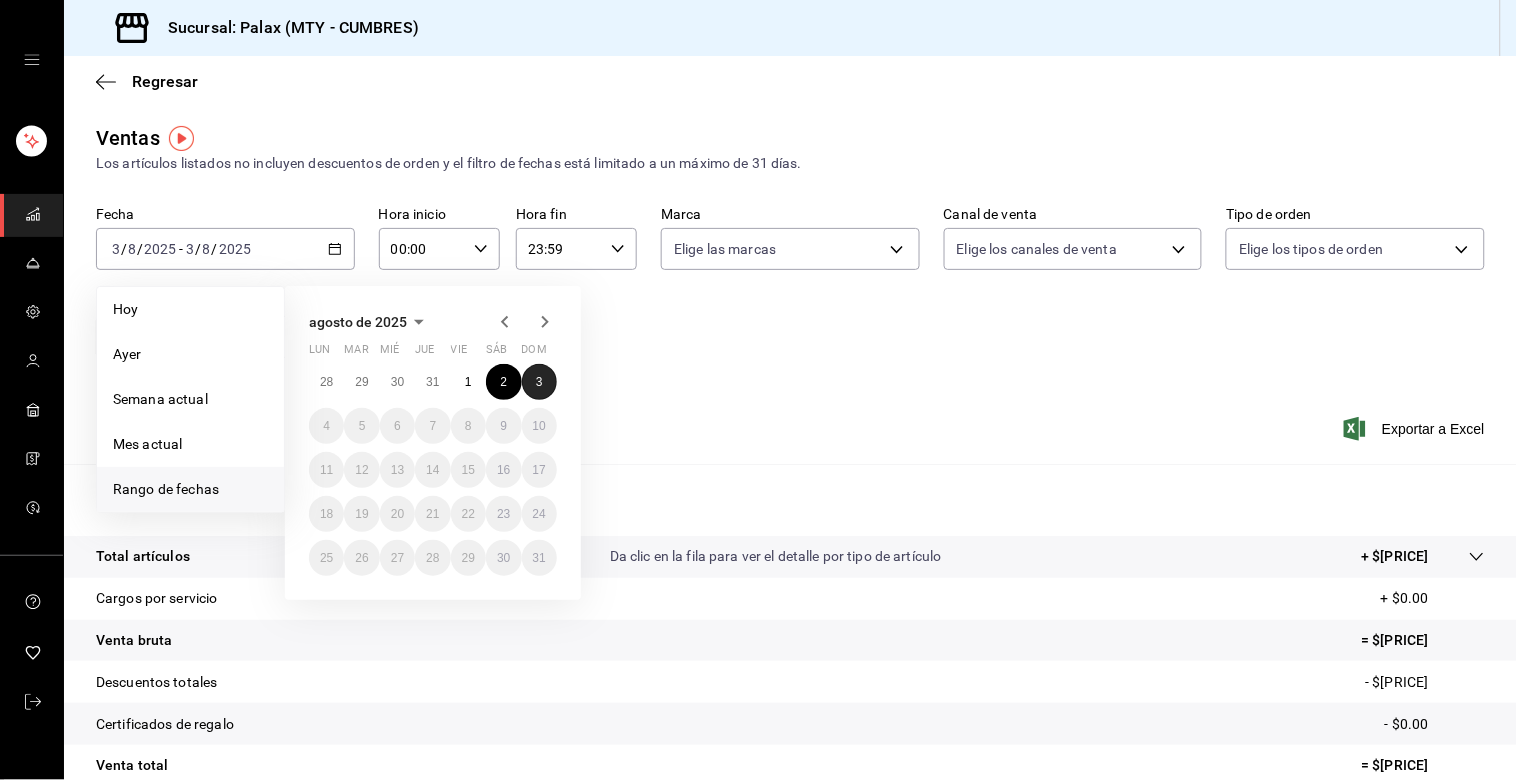click on "3" at bounding box center (539, 382) 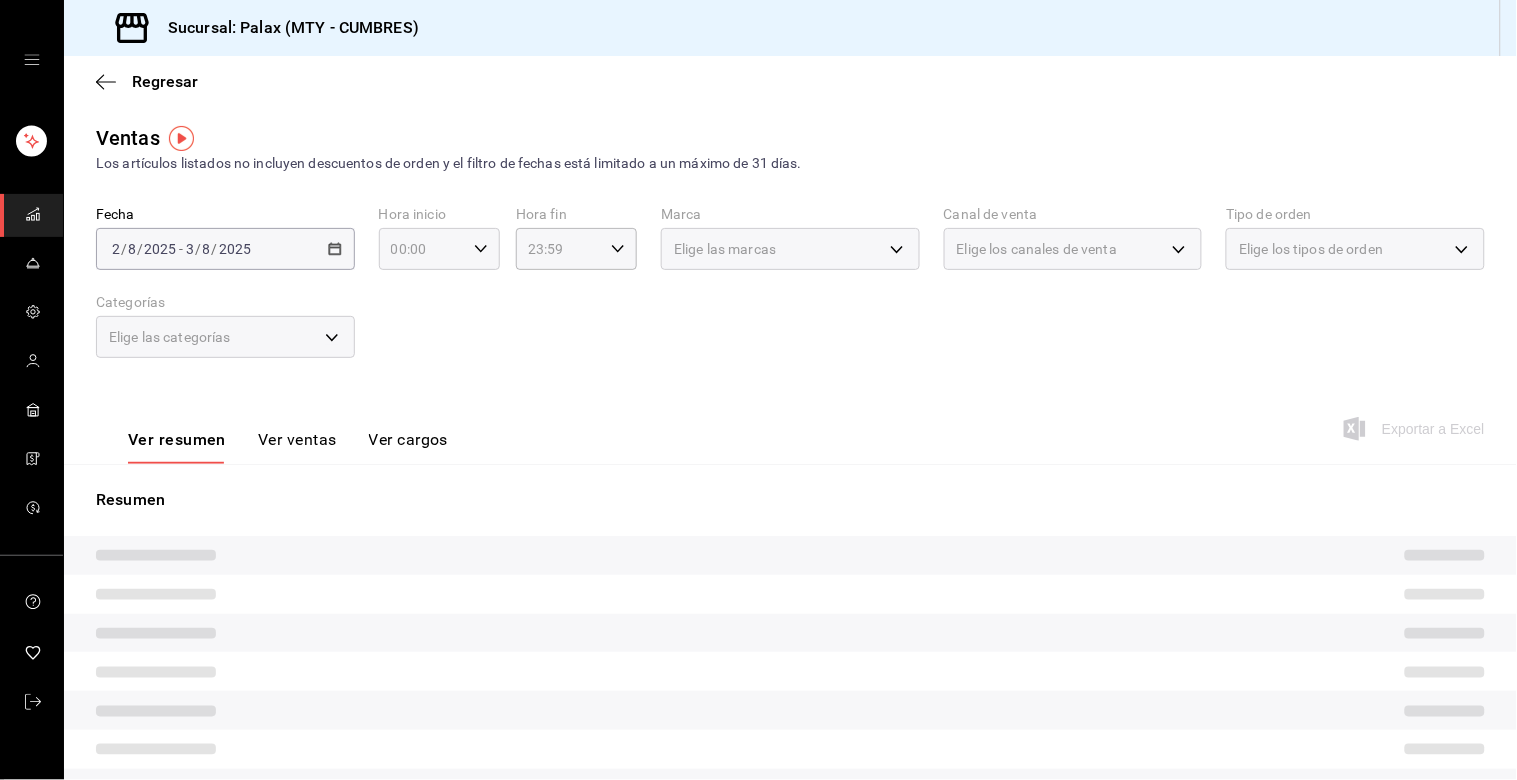 click 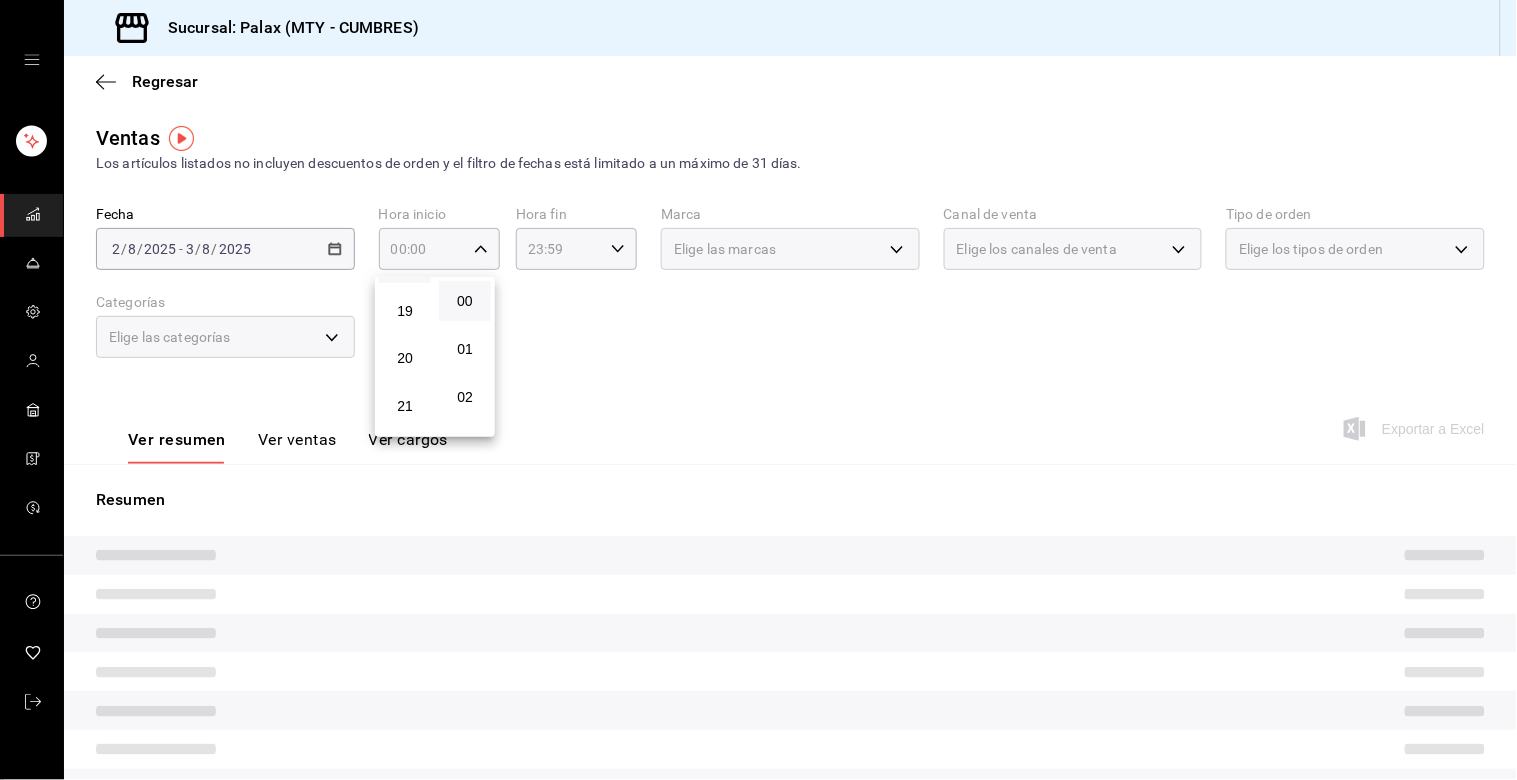 scroll, scrollTop: 981, scrollLeft: 0, axis: vertical 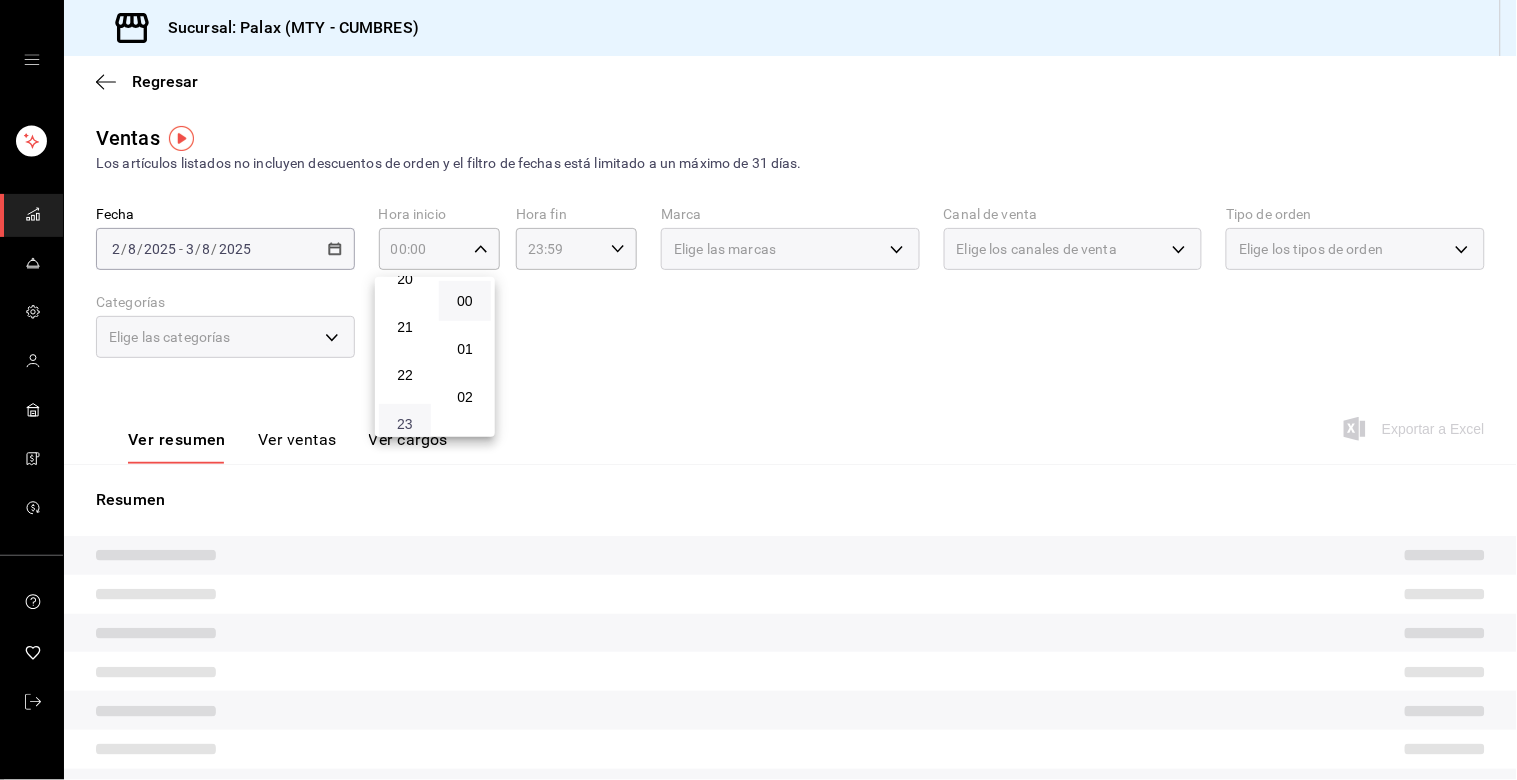 click on "23" at bounding box center [405, 424] 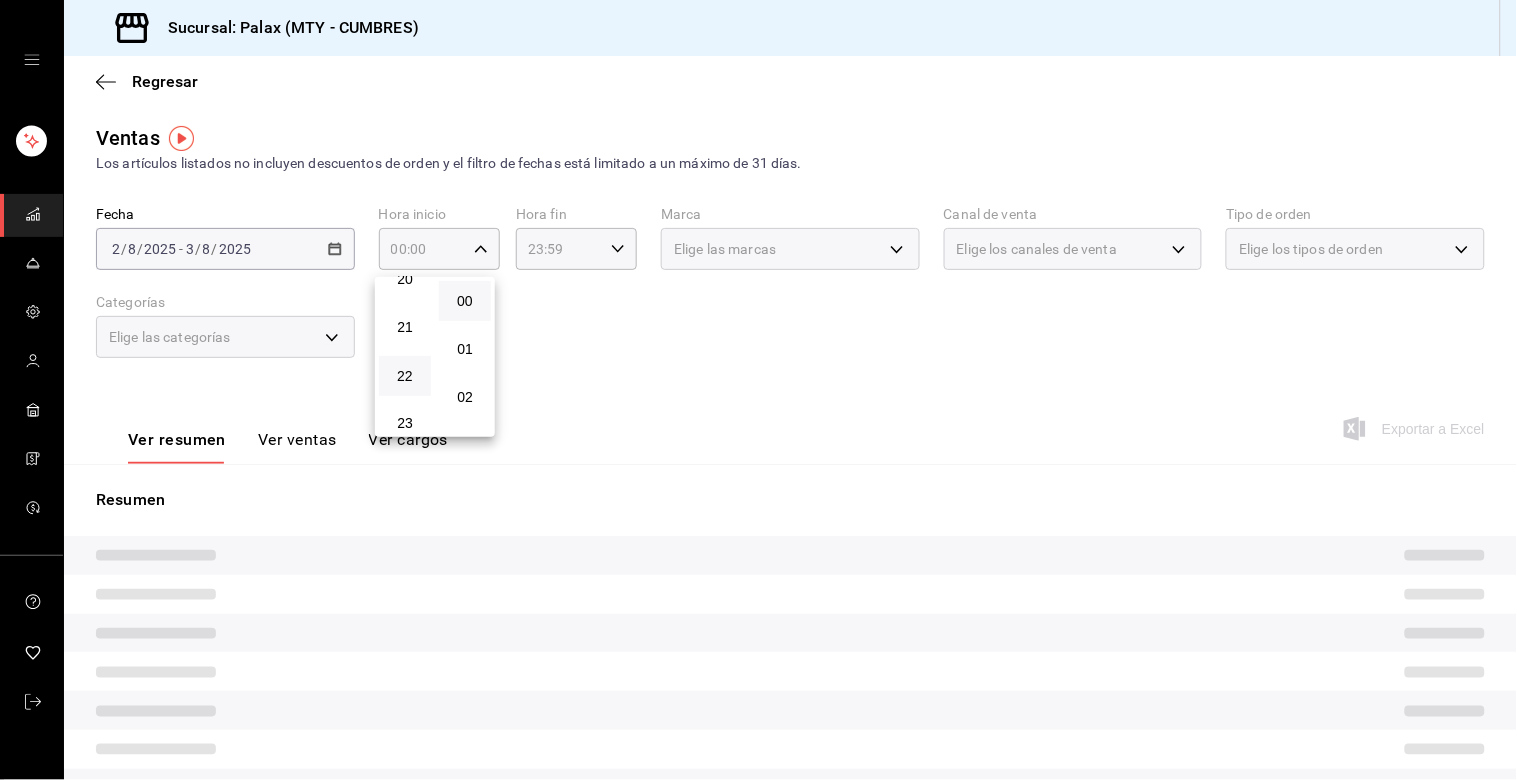 type on "23:00" 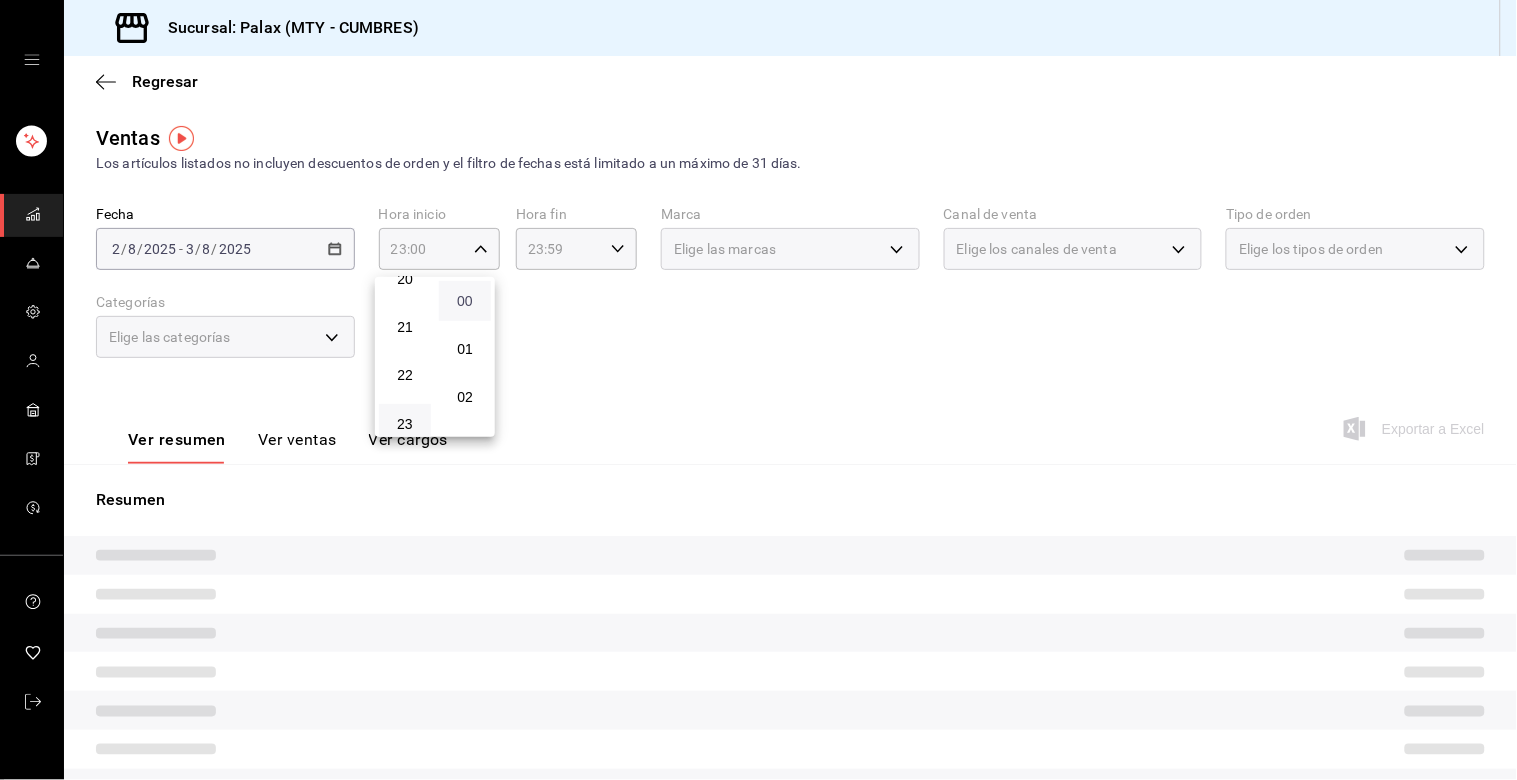 click on "00" at bounding box center (465, 301) 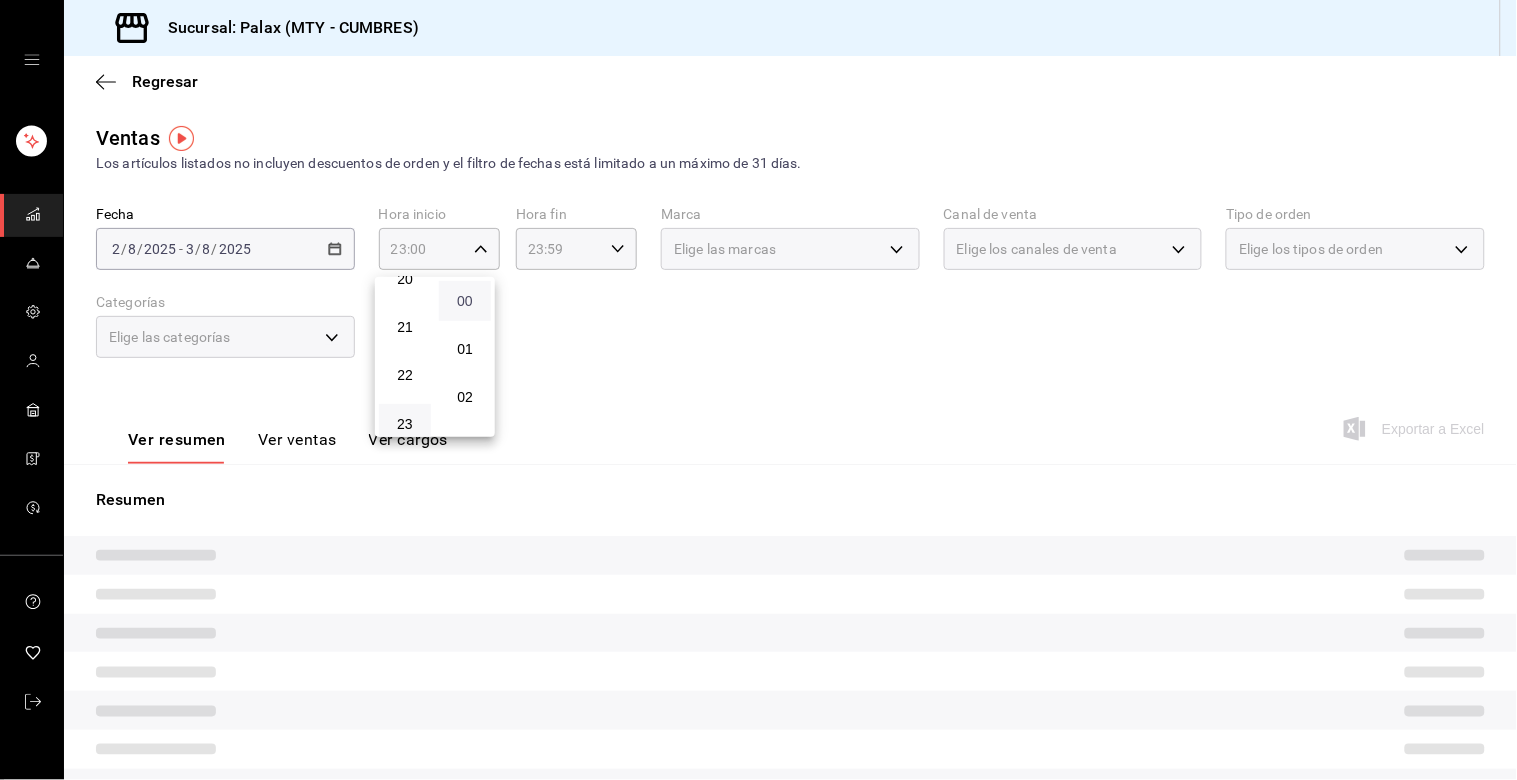 click on "00" at bounding box center [465, 301] 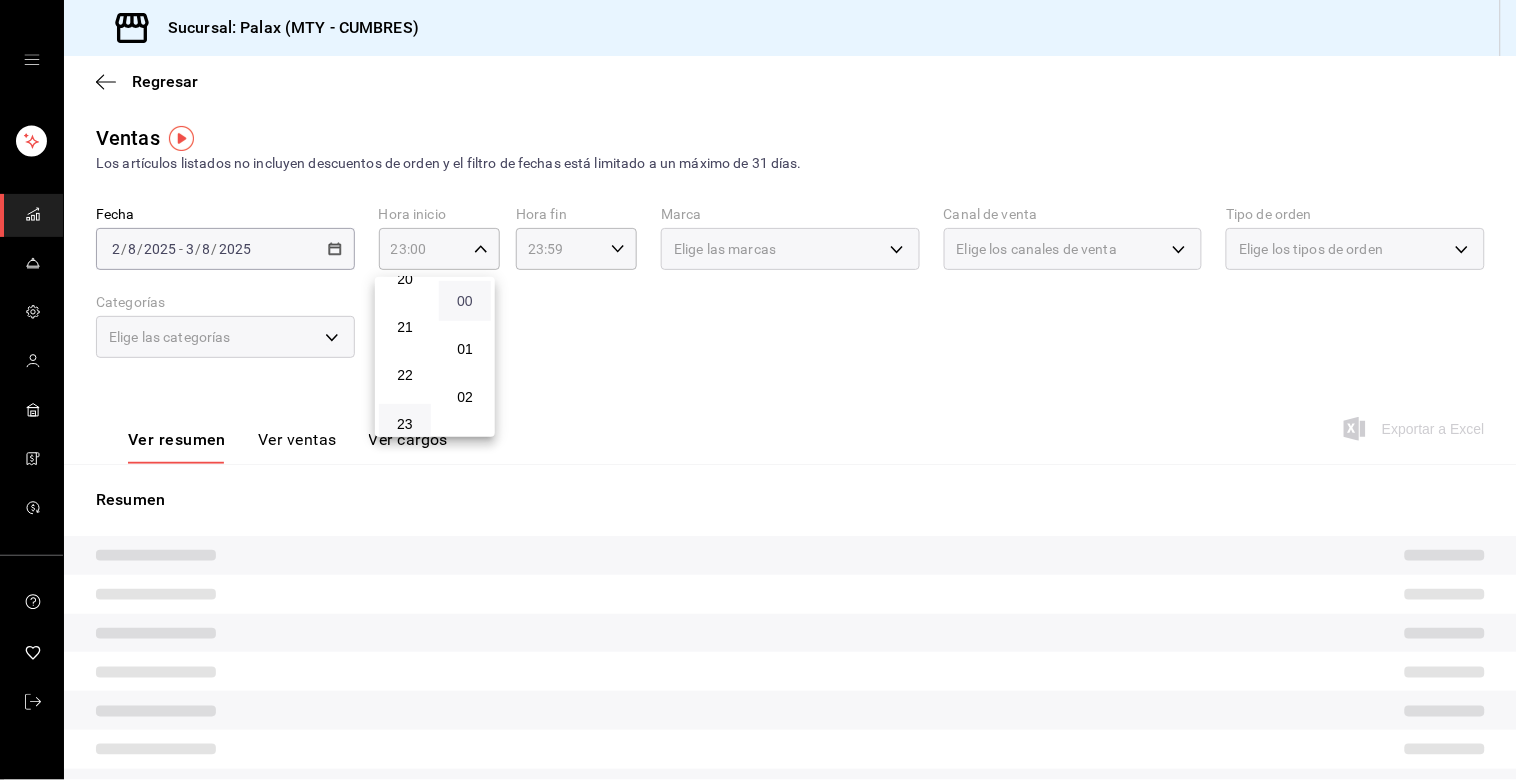 click on "00" at bounding box center [465, 301] 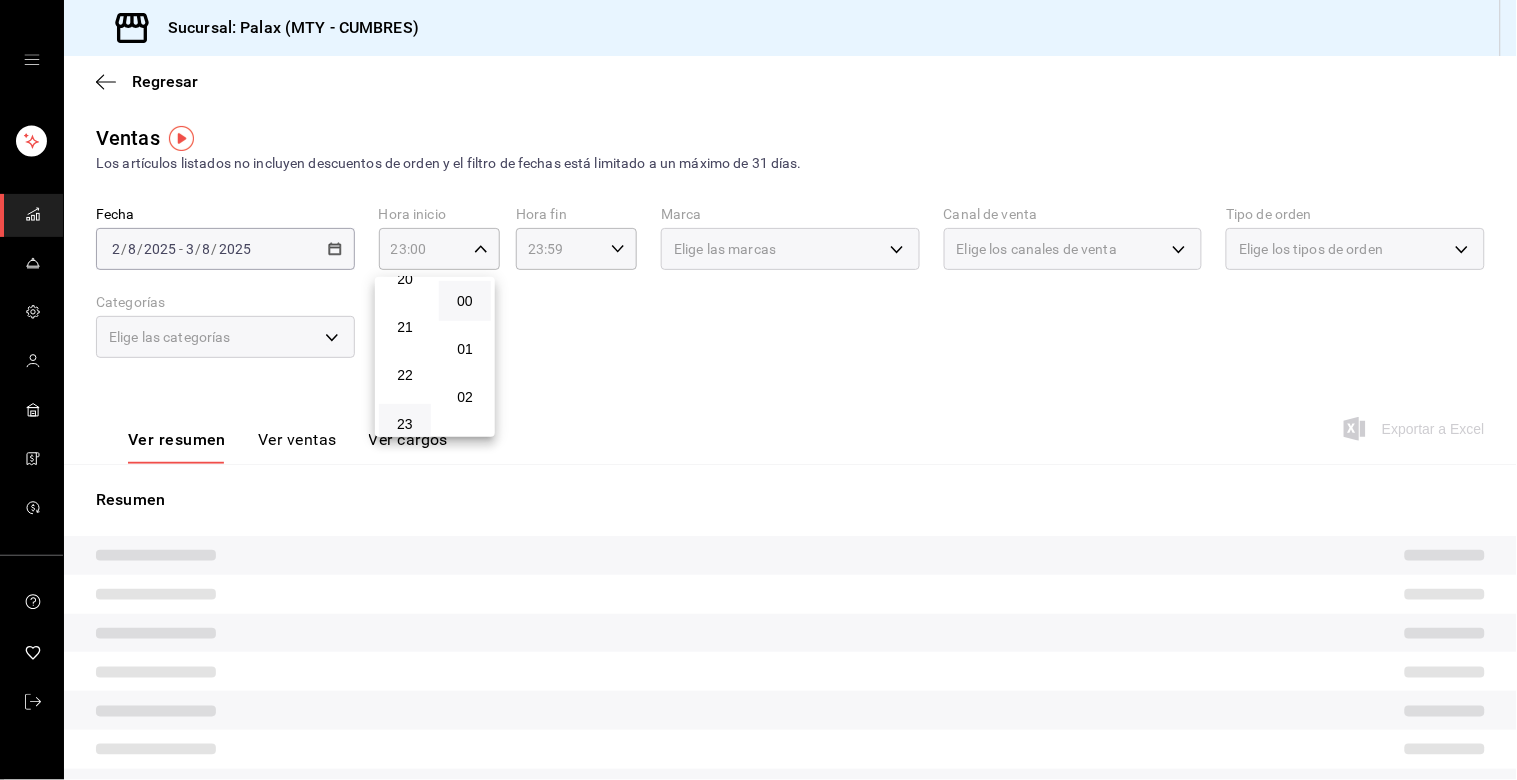 click at bounding box center (758, 390) 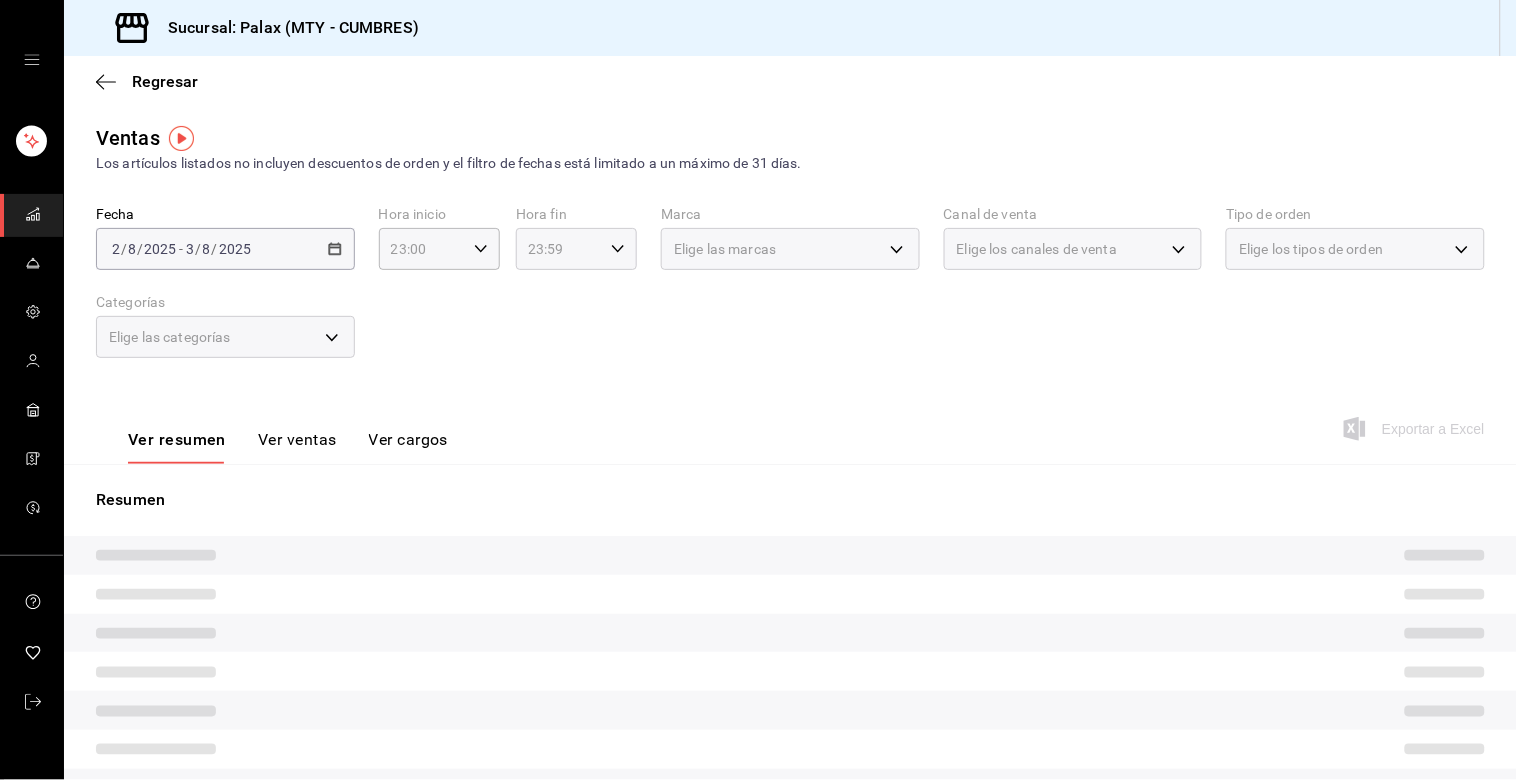click on "23:59 Hora fin" at bounding box center (576, 249) 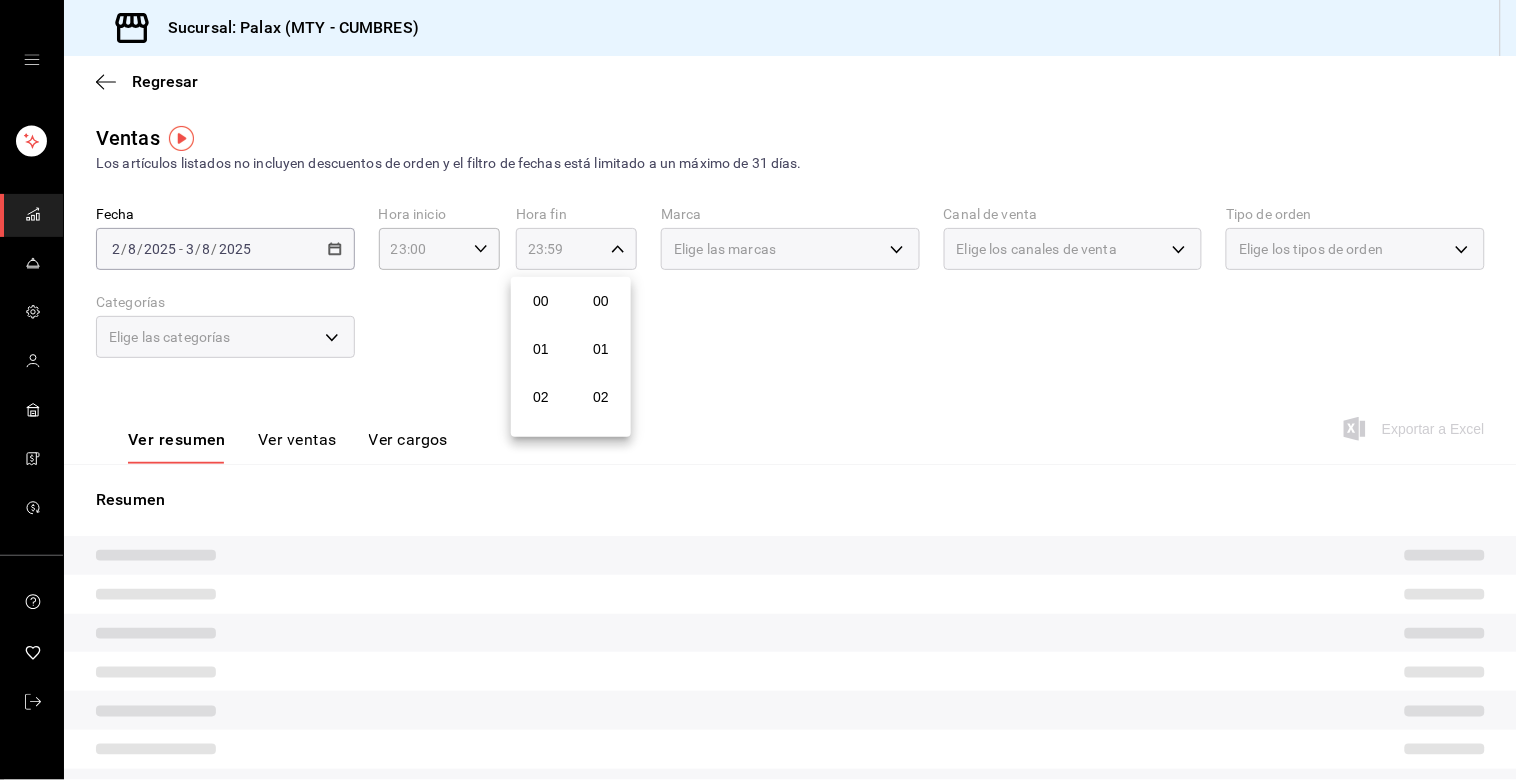 scroll, scrollTop: 981, scrollLeft: 0, axis: vertical 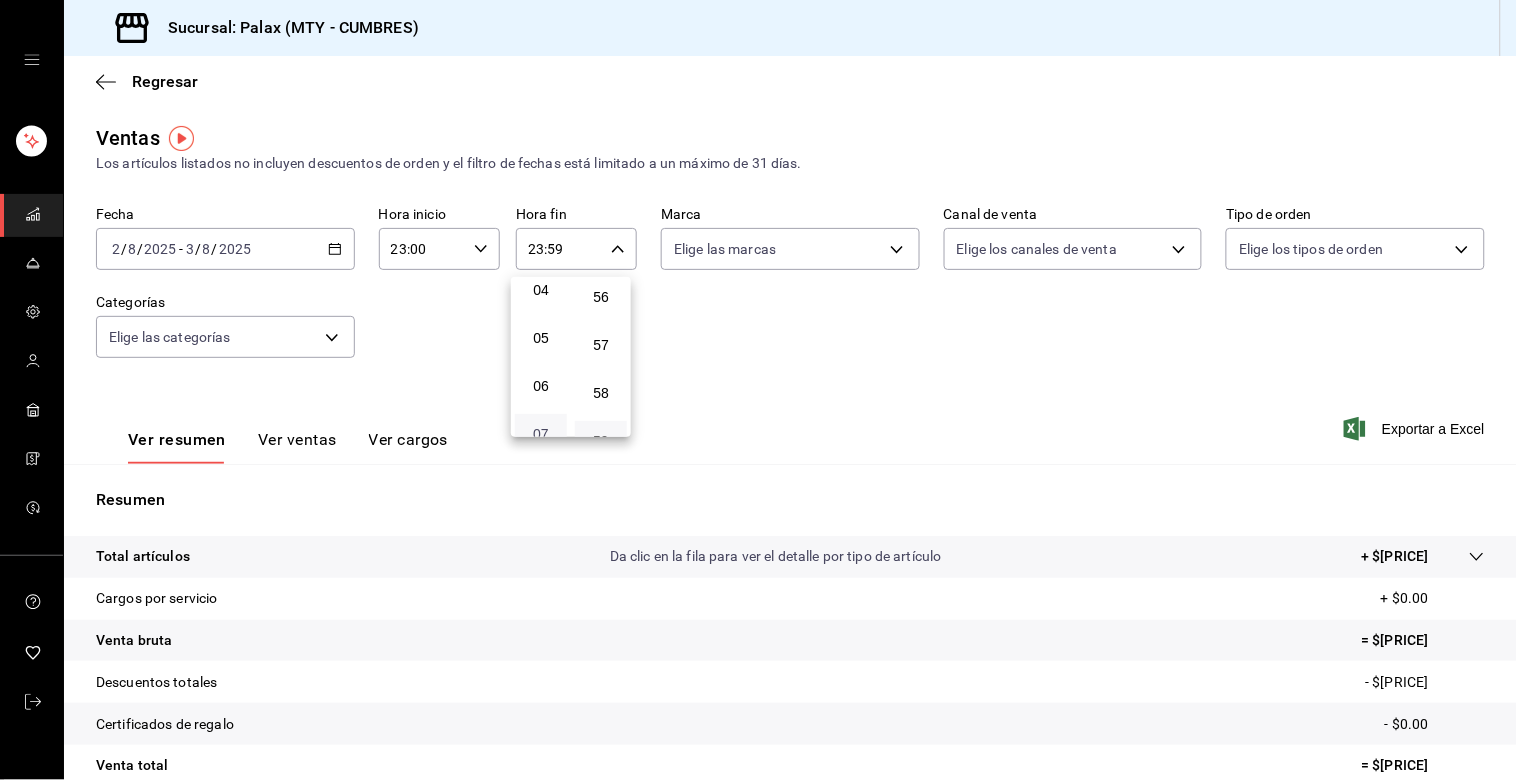click on "07" at bounding box center (541, 434) 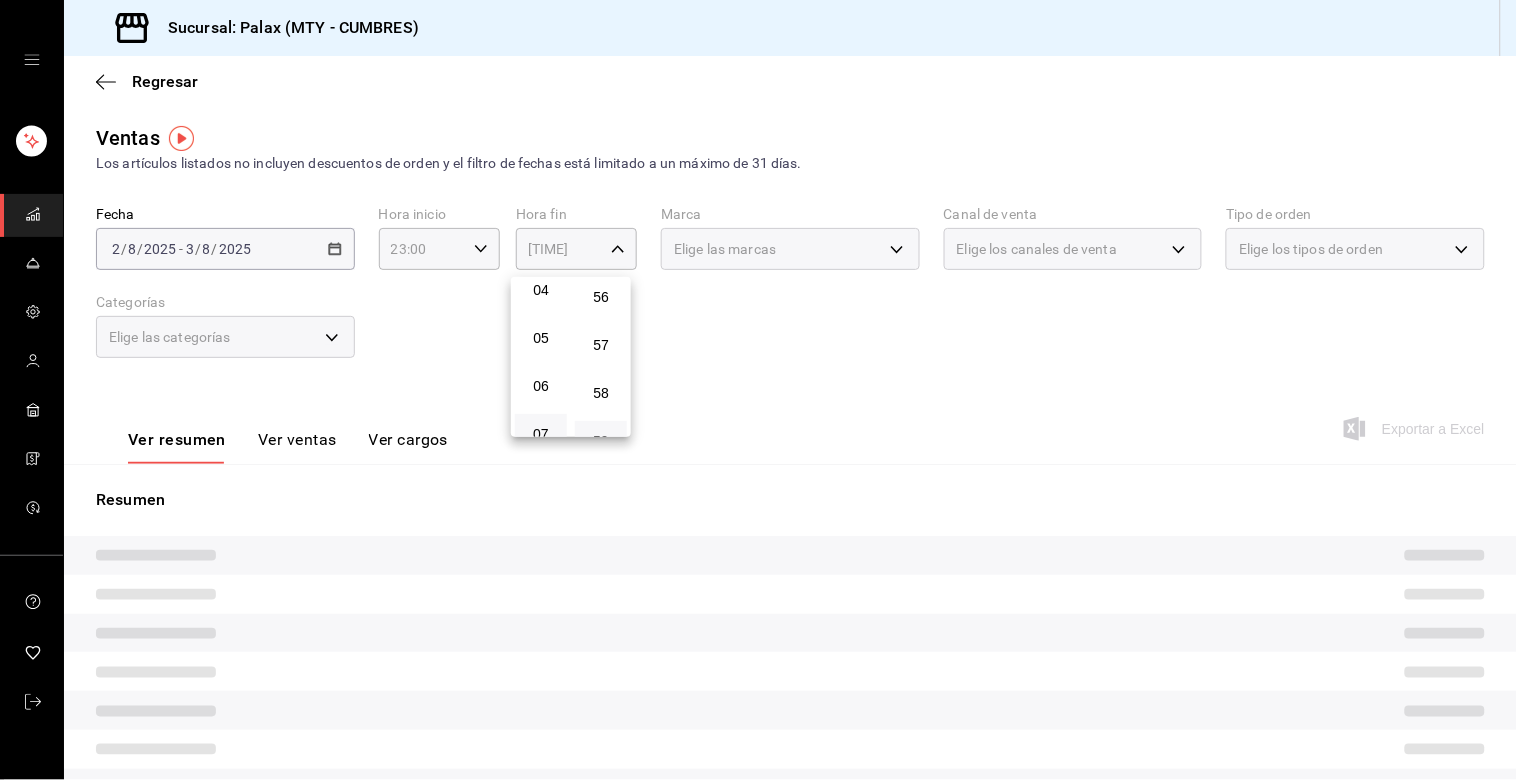 click at bounding box center [758, 390] 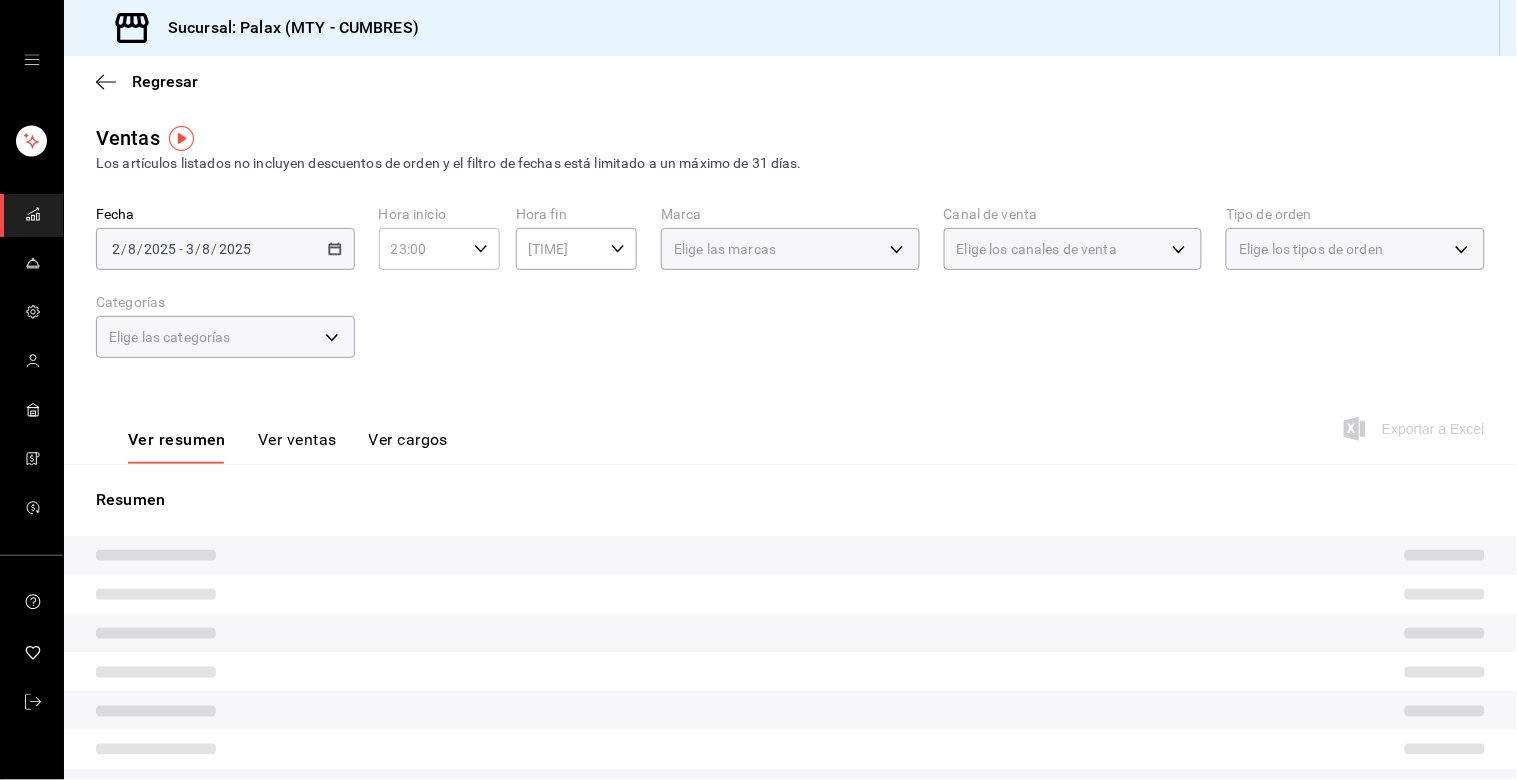 click 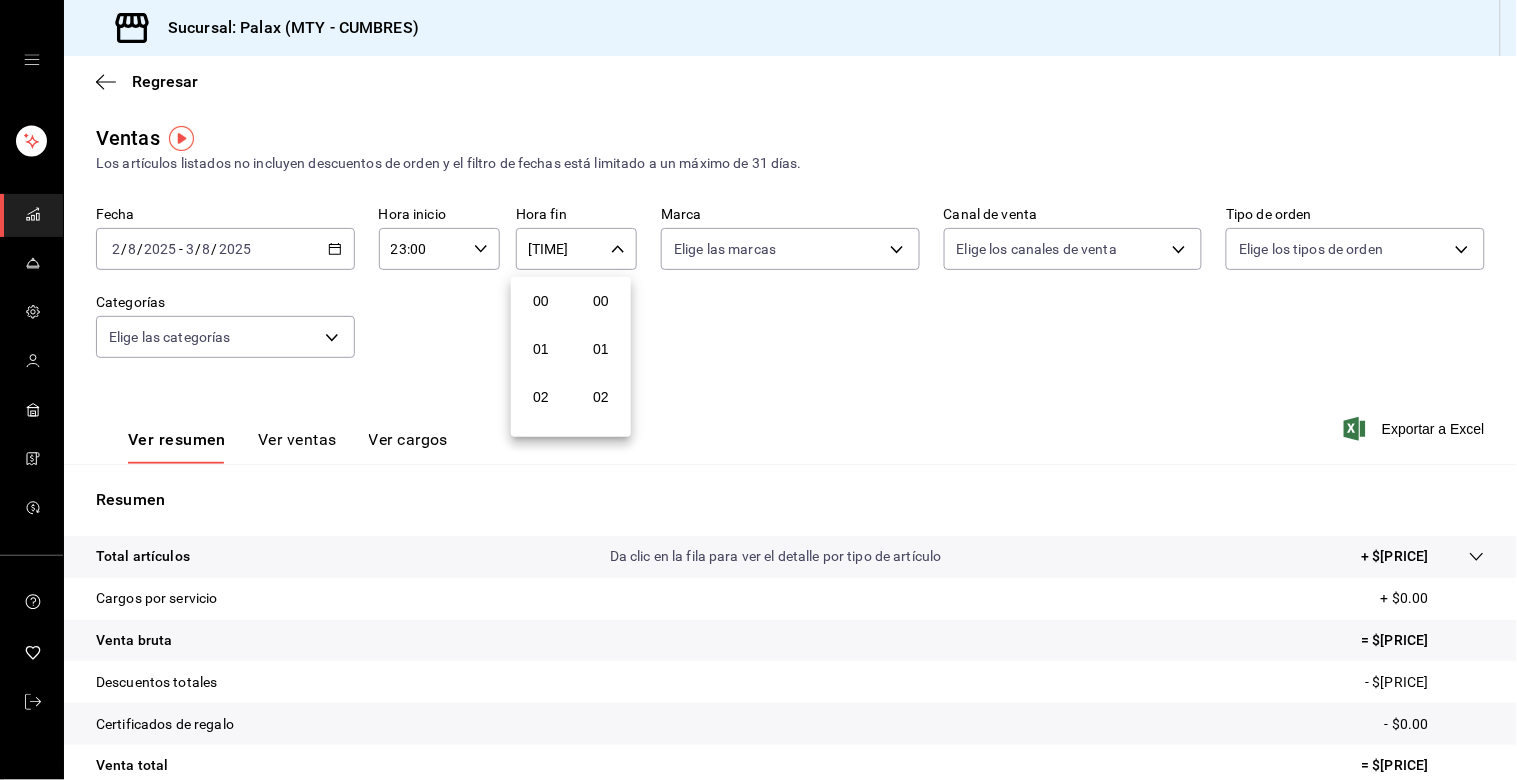 scroll, scrollTop: 332, scrollLeft: 0, axis: vertical 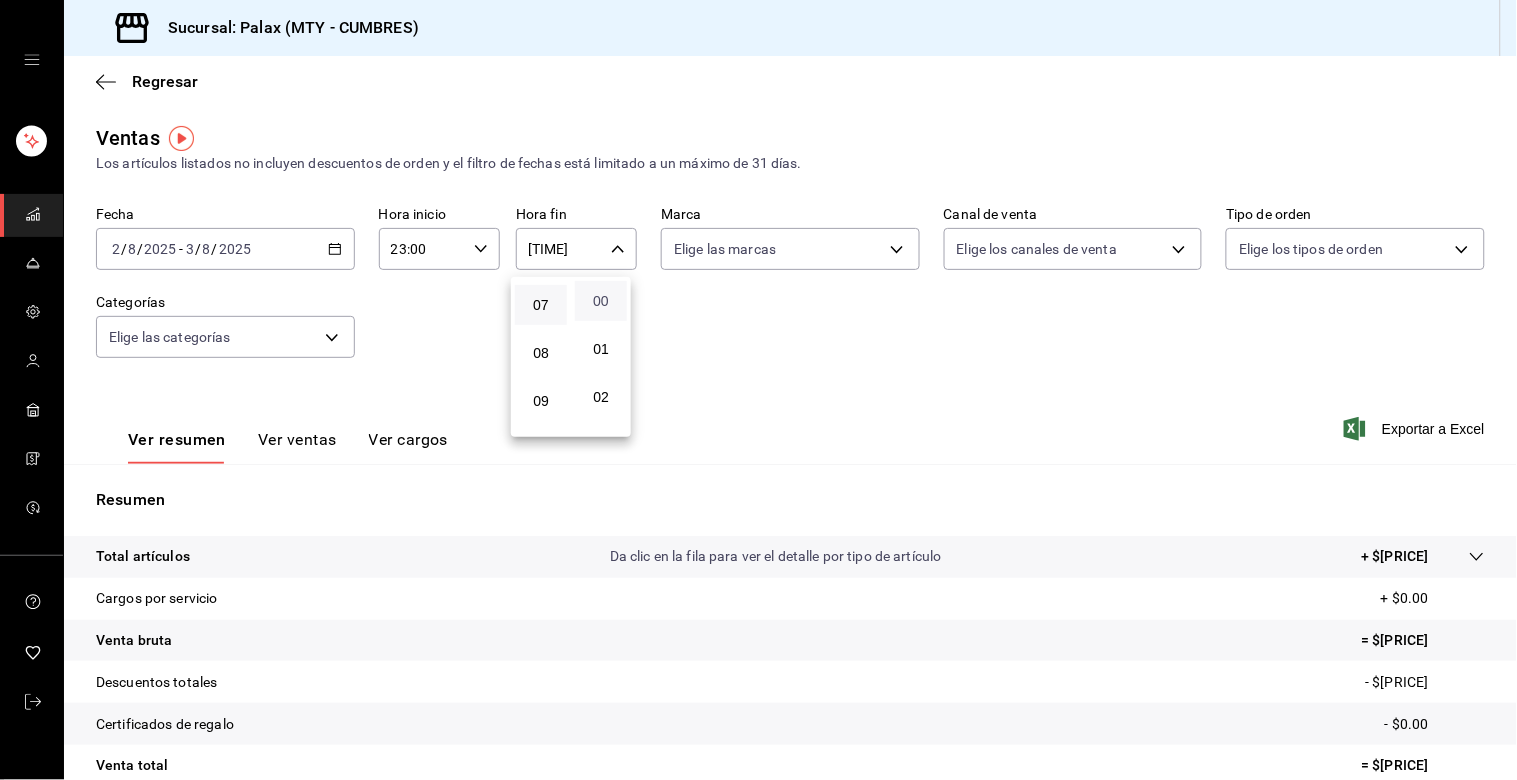 click on "00" at bounding box center (601, 301) 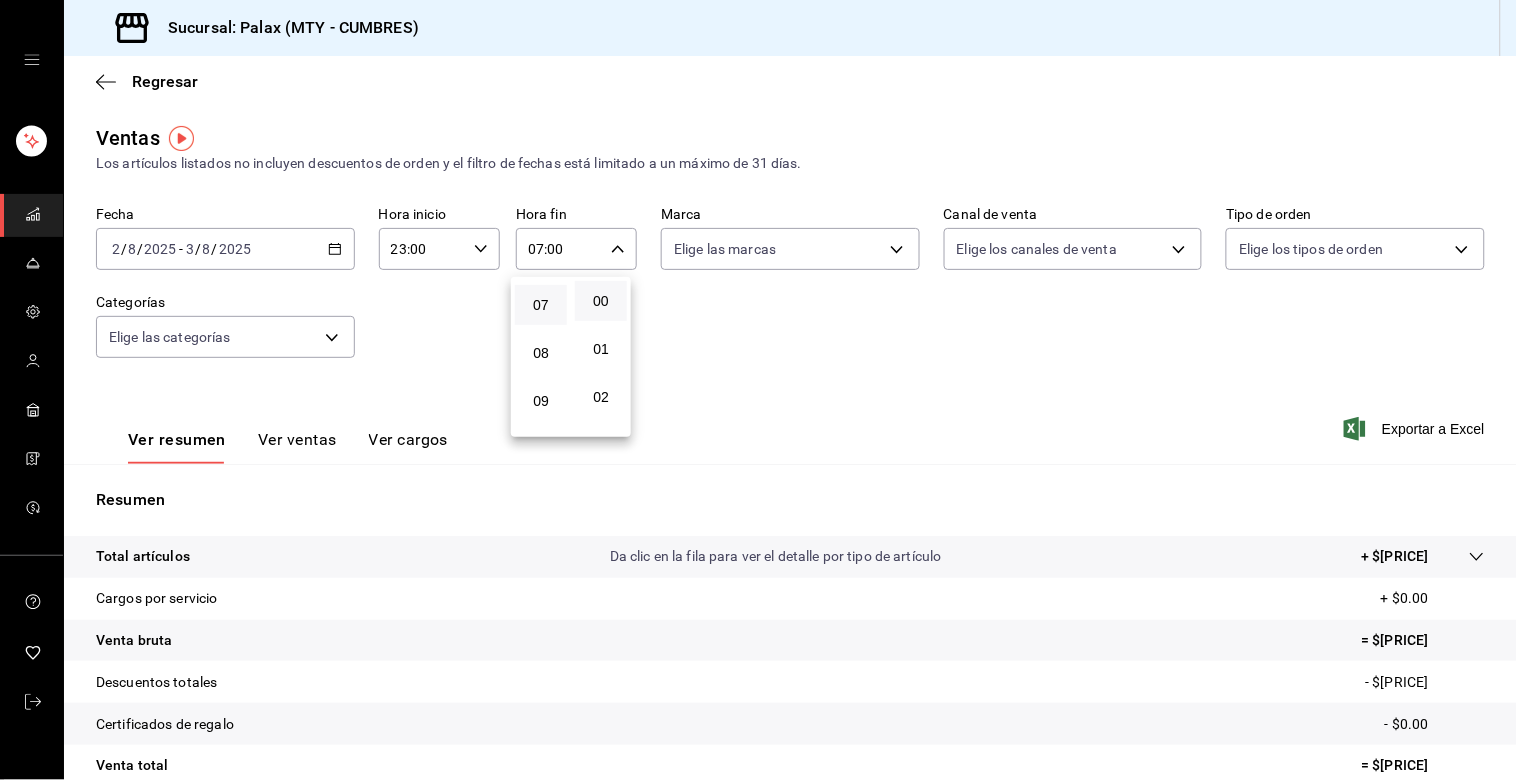 click at bounding box center (758, 390) 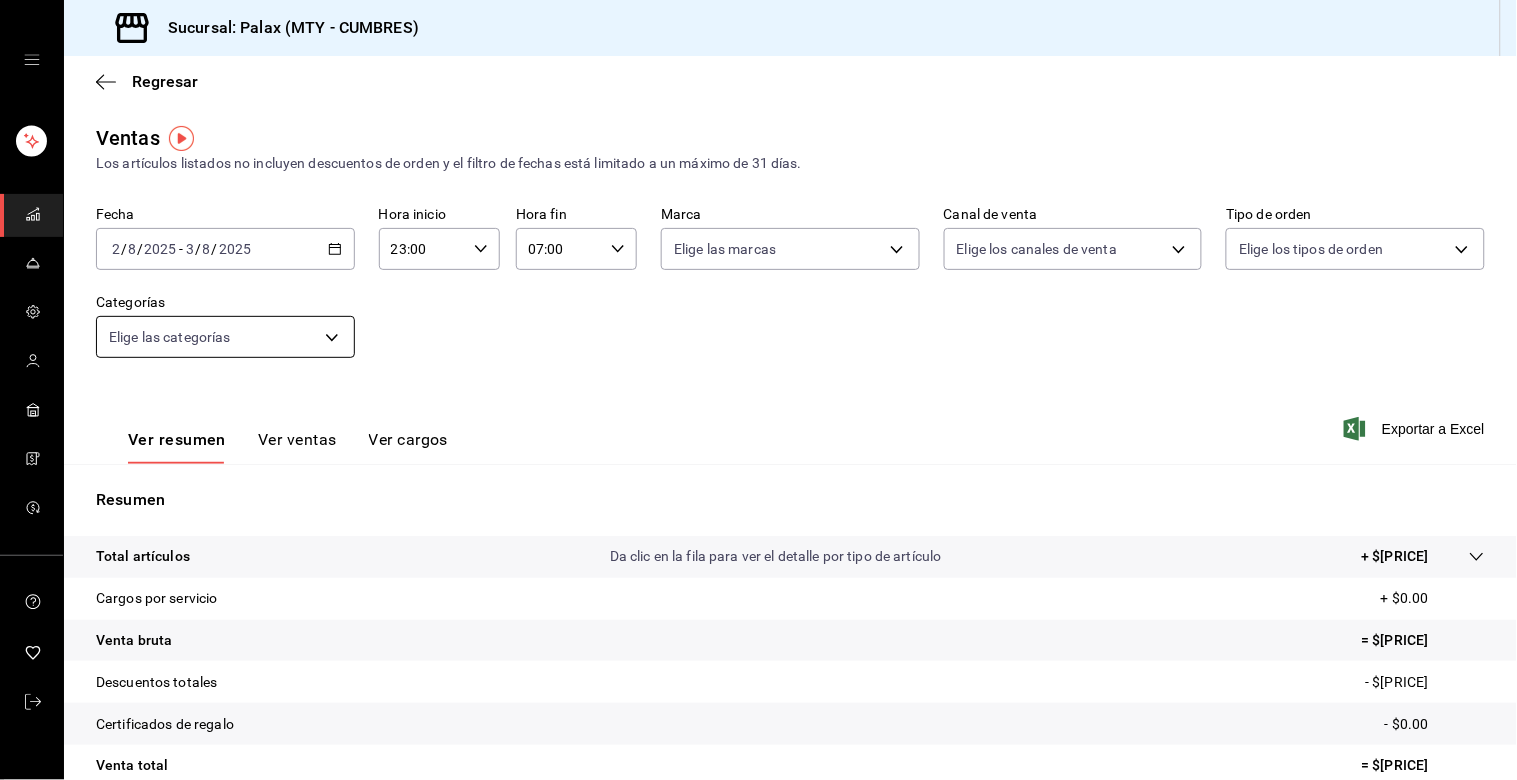 click on "Sucursal: Palax (MTY - CUMBRES) Regresar Ventas Los artículos listados no incluyen descuentos de orden y el filtro de fechas está limitado a un máximo de 31 días. Fecha [DATE] [TIME] - [DATE] [TIME] Hora inicio [TIME] Hora inicio Hora fin [TIME] Hora fin Marca Elige las marcas Canal de venta Elige los canales de venta Tipo de orden Elige los tipos de orden Categorías Elige las categorías Ver resumen Ver ventas Ver cargos Exportar a Excel Resumen Total artículos Da clic en la fila para ver el detalle por tipo de artículo + $[PRICE] Cargos por servicio + $[PRICE] Venta bruta = $[PRICE] Descuentos totales - $[PRICE] Certificados de regalo - $[PRICE] Venta total = $[PRICE] Impuestos - $[PRICE] Venta neta = $[PRICE] GANA 1 MES GRATIS EN TU SUSCRIPCIÓN AQUÍ Ver video tutorial Ir a video Visitar centro de ayuda ([PHONE]) [EMAIL] Visitar centro de ayuda ([PHONE]) [EMAIL]" at bounding box center (758, 390) 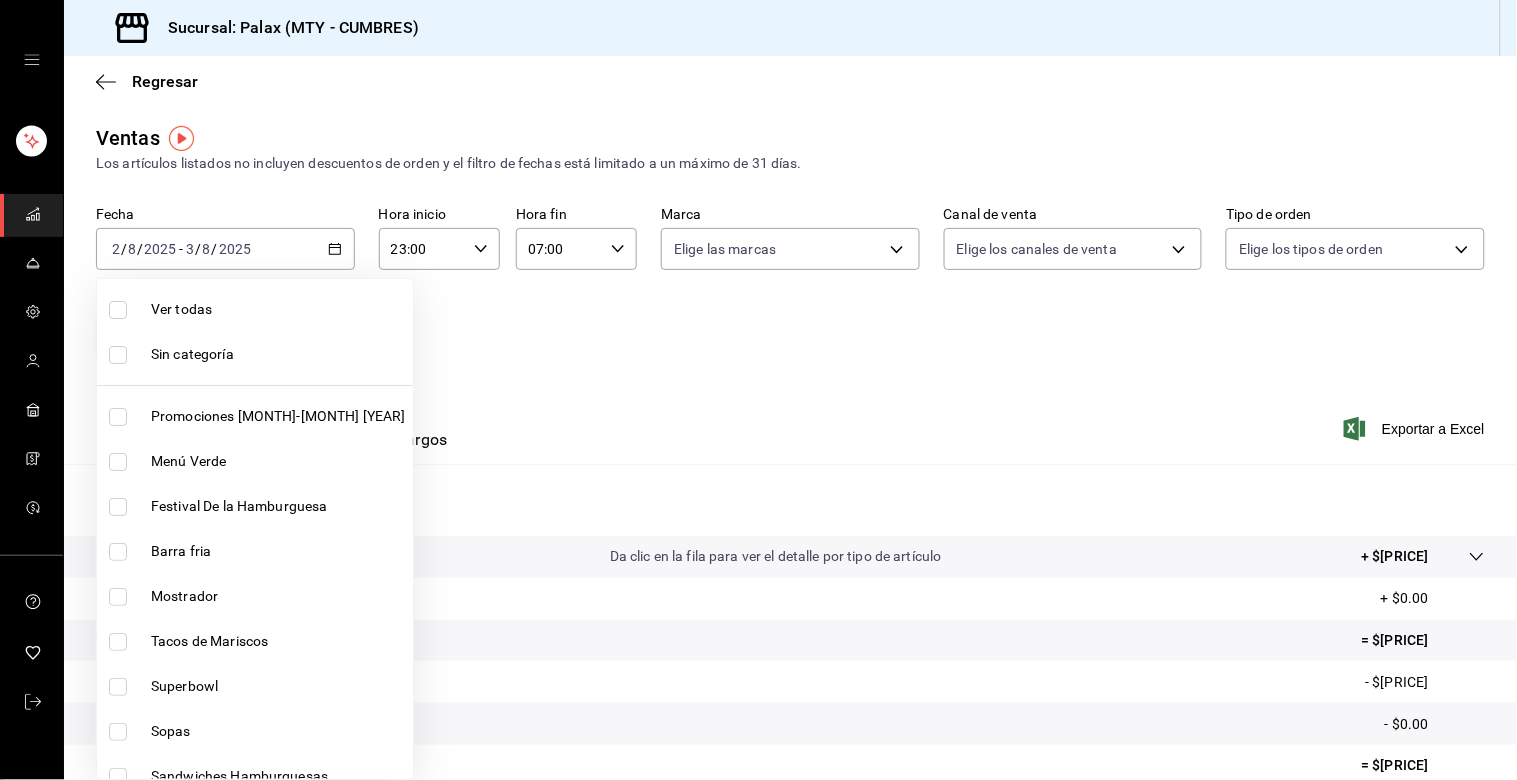 drag, startPoint x: 588, startPoint y: 330, endPoint x: 551, endPoint y: 345, distance: 39.92493 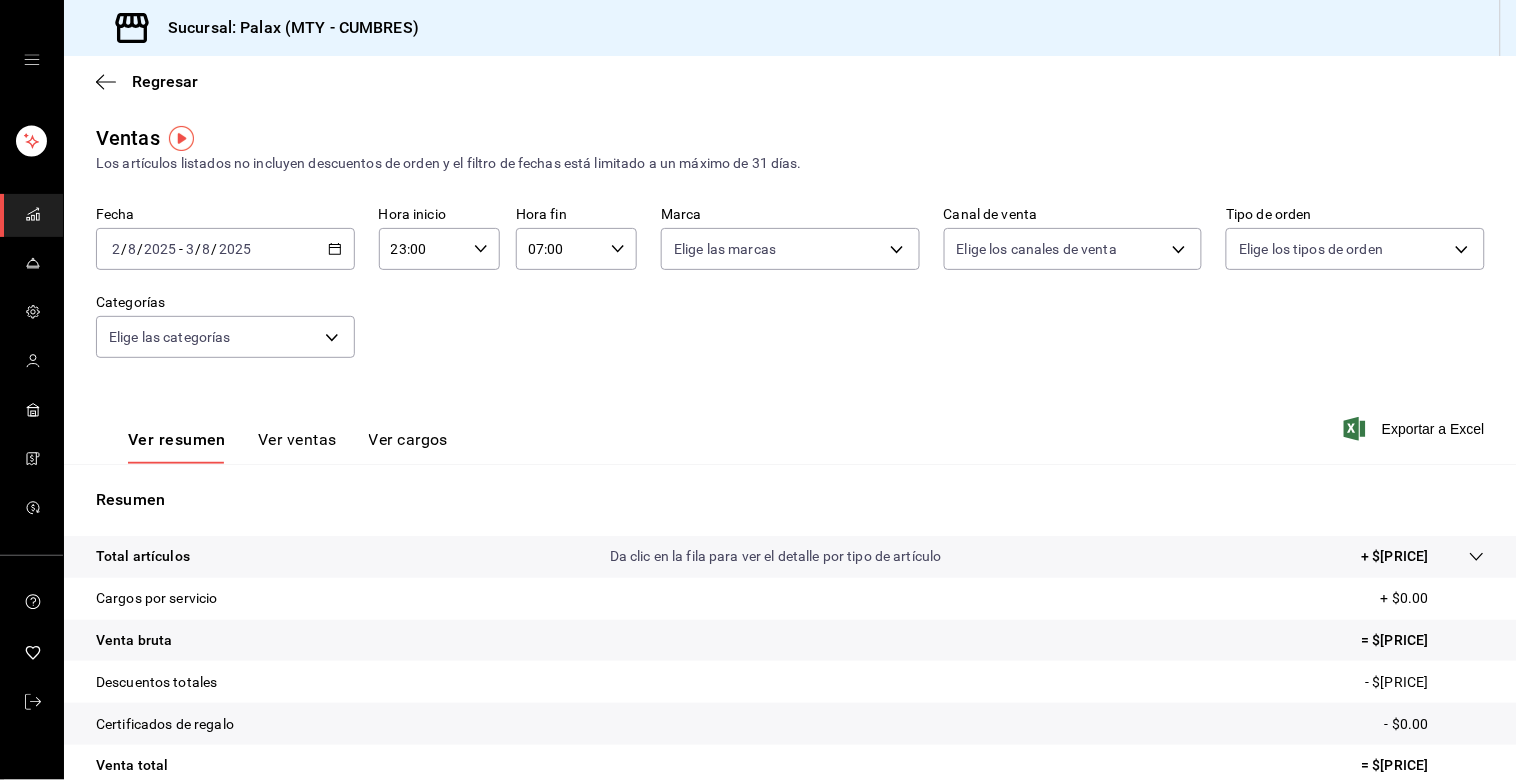 click on "Ver ventas" at bounding box center (297, 447) 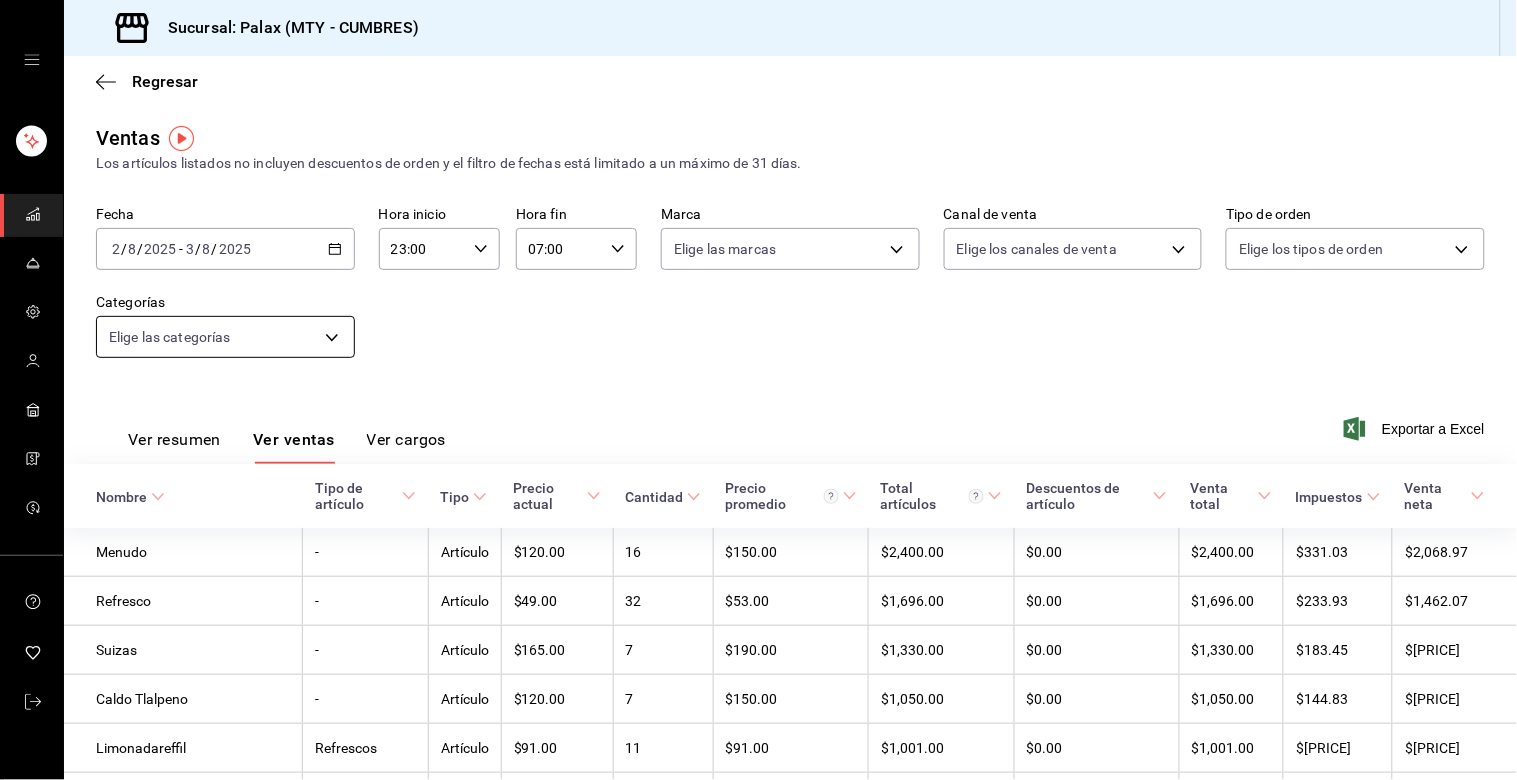 click on "Sucursal: Palax (MTY - CUMBRES) Regresar Ventas Los artículos listados no incluyen descuentos de orden y el filtro de fechas está limitado a un máximo de 31 días. Fecha [DATE] [TIME] - [DATE] [TIME] Hora inicio [TIME] Hora inicio Hora fin [TIME] Hora fin Marca Elige las marcas Canal de venta Elige los canales de venta Tipo de orden Elige los tipos de orden Categorías Elige las categorías Ver resumen Ver ventas Ver cargos Exportar a Excel Nombre Tipo de artículo Tipo Precio actual Cantidad Precio promedio   Total artículos   Descuentos de artículo Venta total Impuestos Venta neta Menudo - Artículo $[PRICE] [QUANTITY] $[PRICE] $[PRICE] $[PRICE] $[PRICE] $[PRICE] $[PRICE] Refresco - Artículo $[PRICE] [QUANTITY] $[PRICE] $[PRICE] $[PRICE] $[PRICE] $[PRICE] $[PRICE] Suizas - Artículo $[PRICE] [QUANTITY] $[PRICE] $[PRICE] $[PRICE] $[PRICE] $[PRICE] $[PRICE] Caldo Tlalpeno - Artículo $[PRICE] [QUANTITY] $[PRICE] $[PRICE] $[PRICE] $[PRICE] $[PRICE] $[PRICE] Limonadareffil Refrescos Artículo $[PRICE] [QUANTITY] $[PRICE] $[PRICE] $[PRICE]" at bounding box center (758, 390) 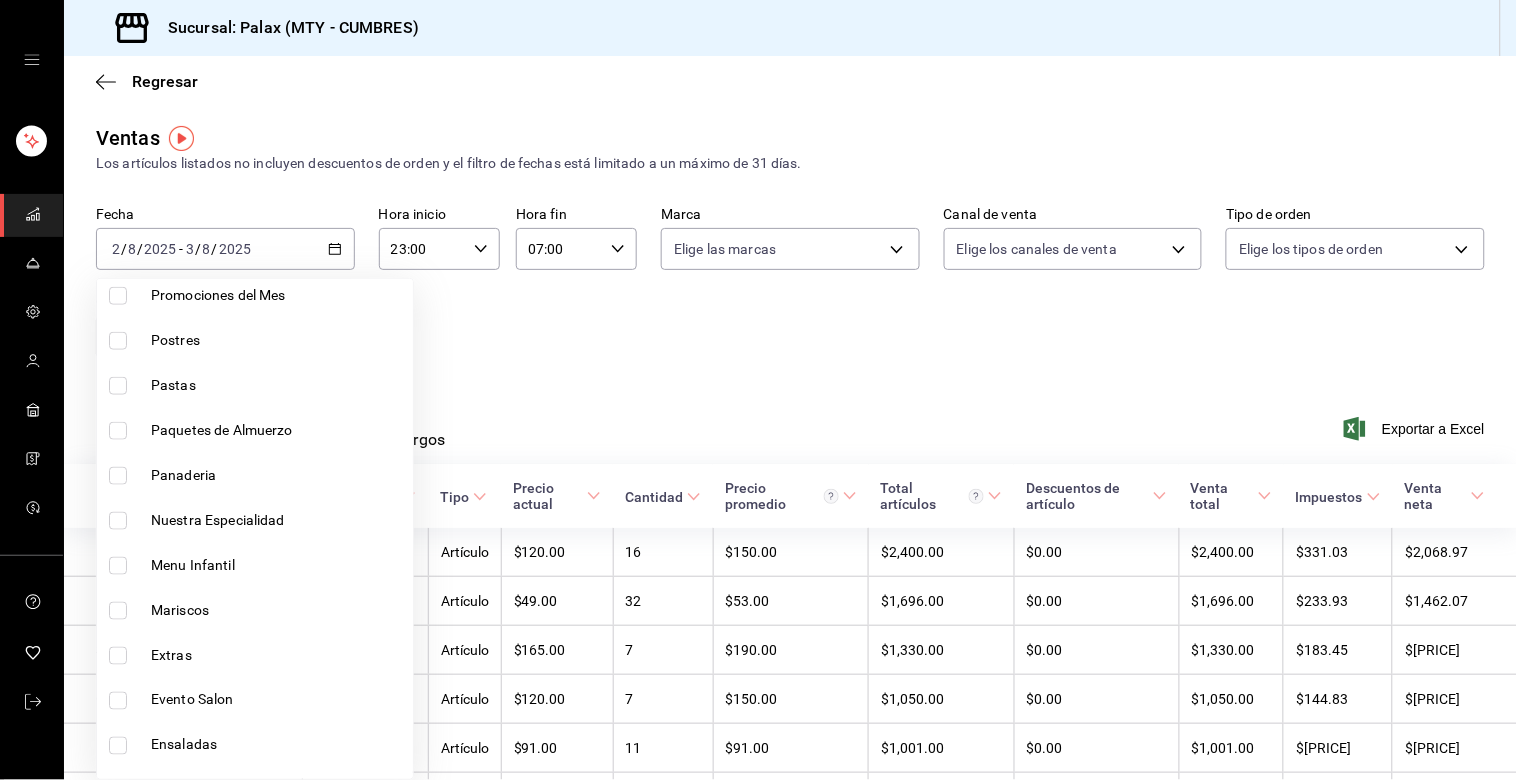 scroll, scrollTop: 444, scrollLeft: 0, axis: vertical 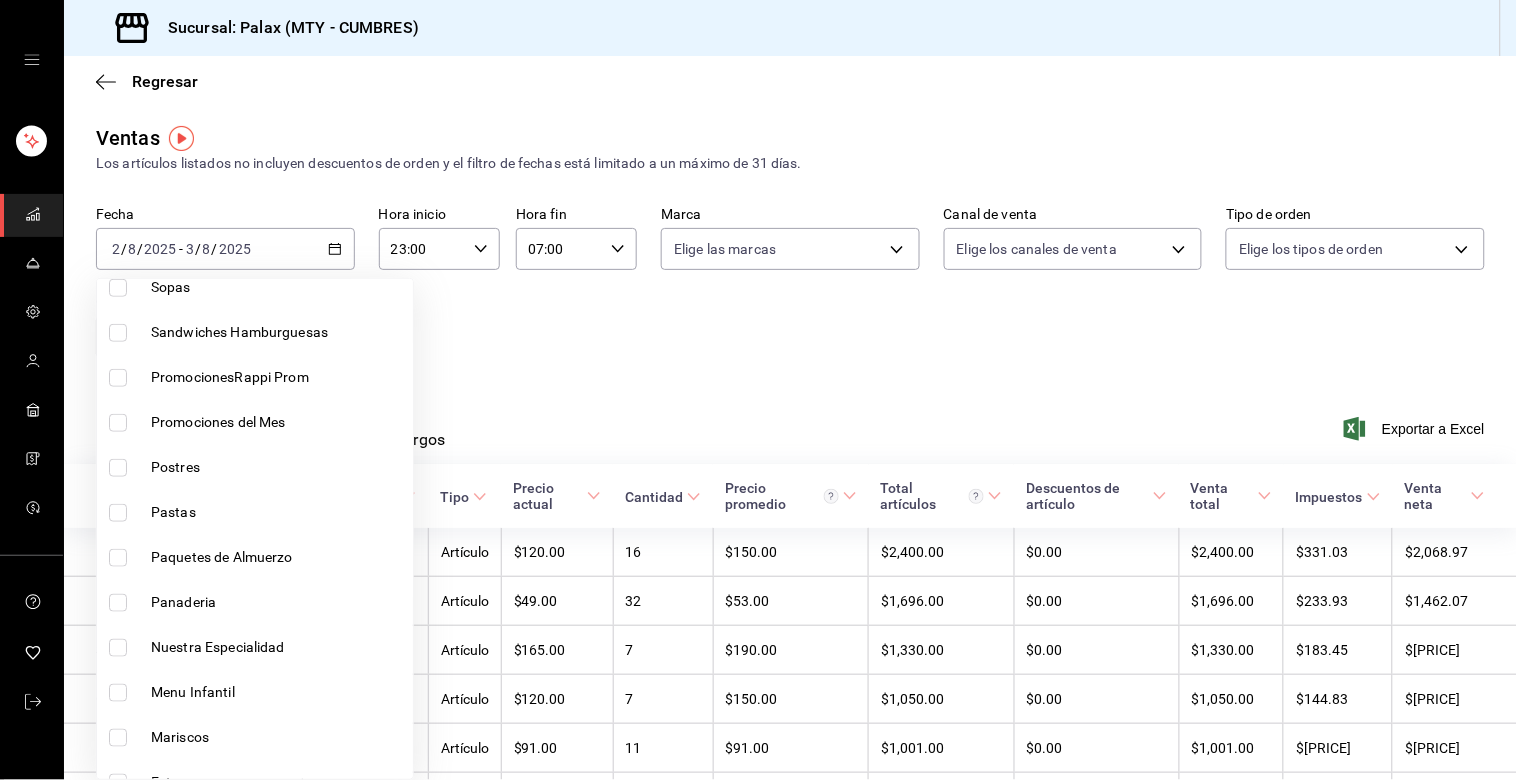 click at bounding box center (118, 603) 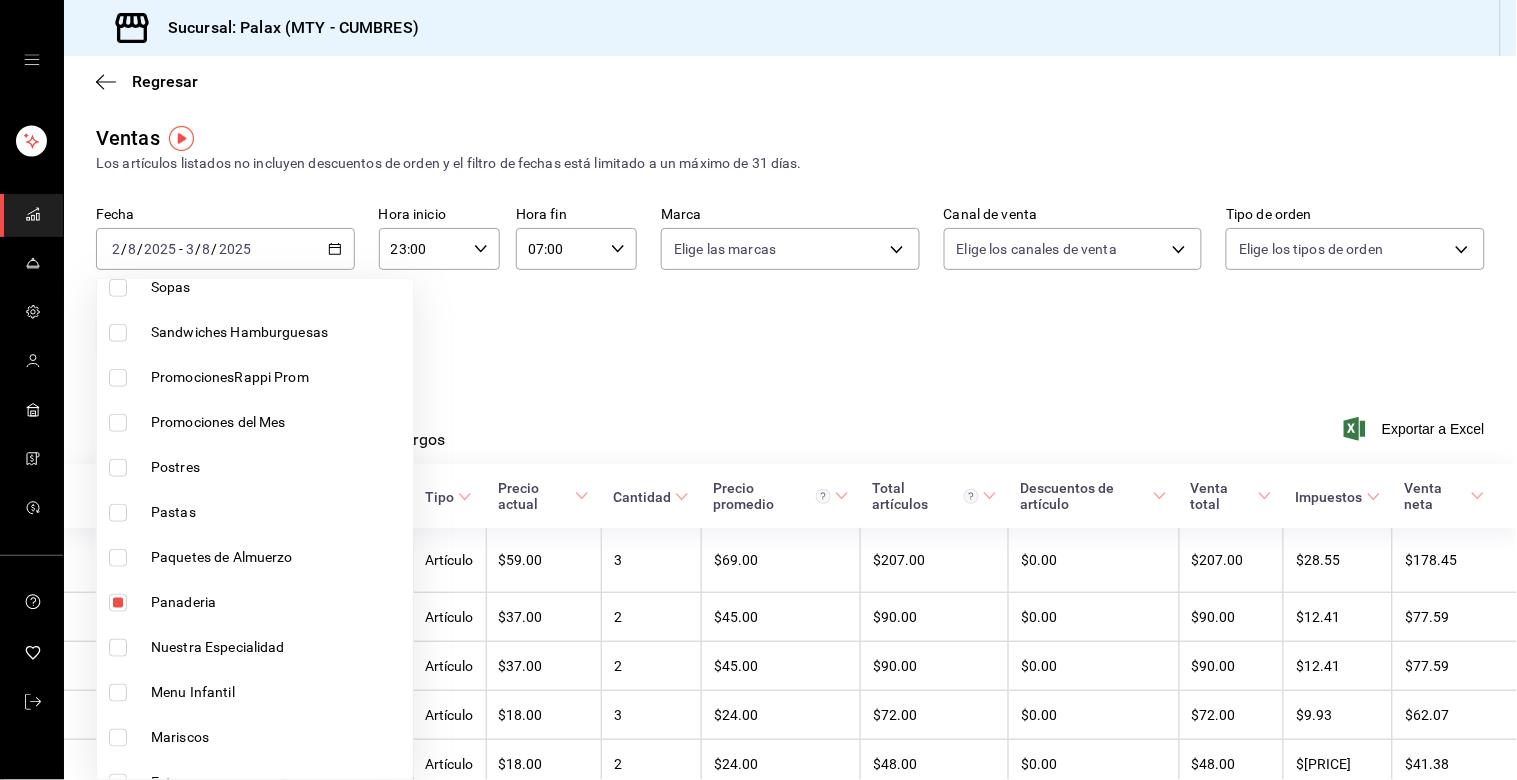 click at bounding box center [758, 390] 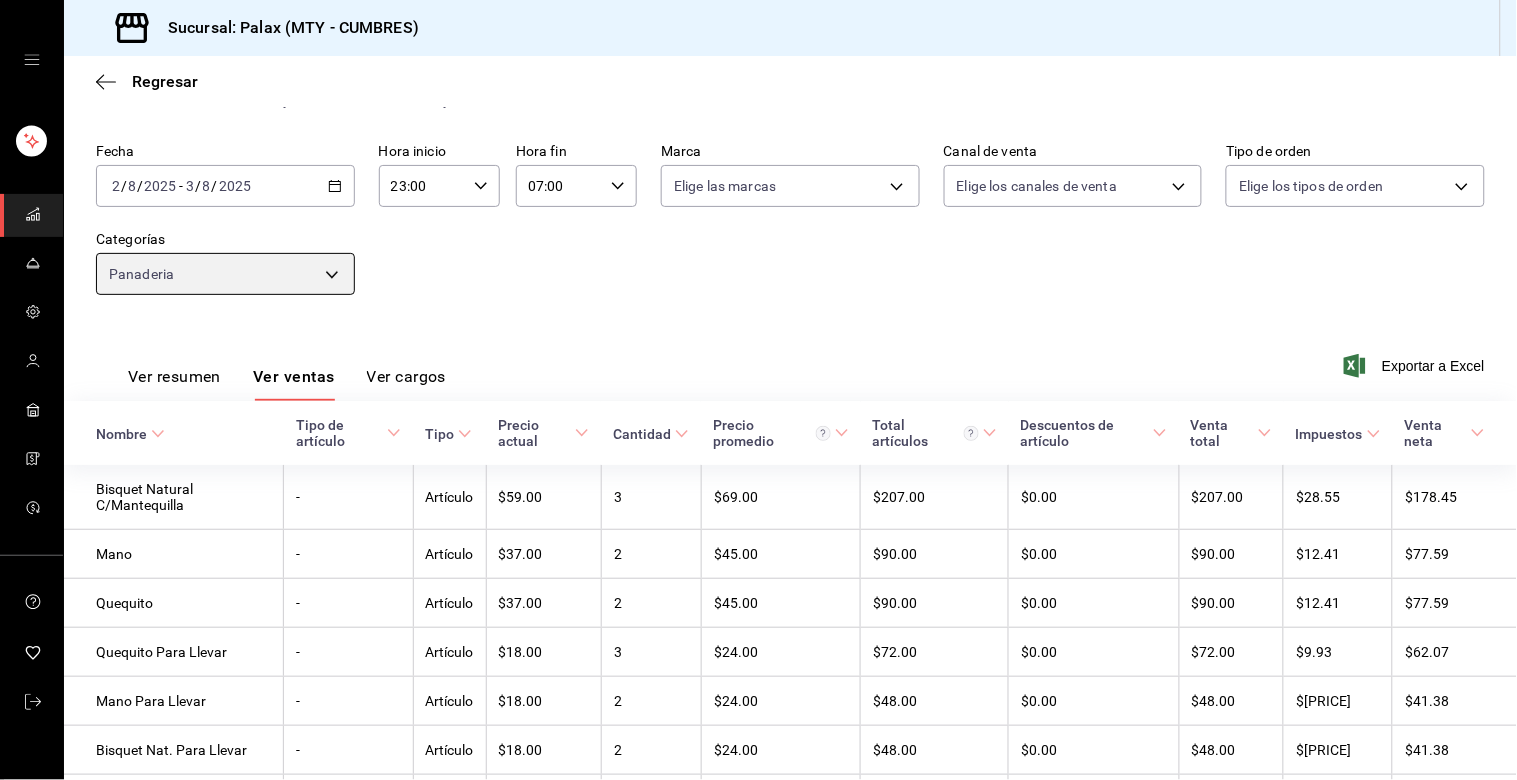 scroll, scrollTop: 61, scrollLeft: 0, axis: vertical 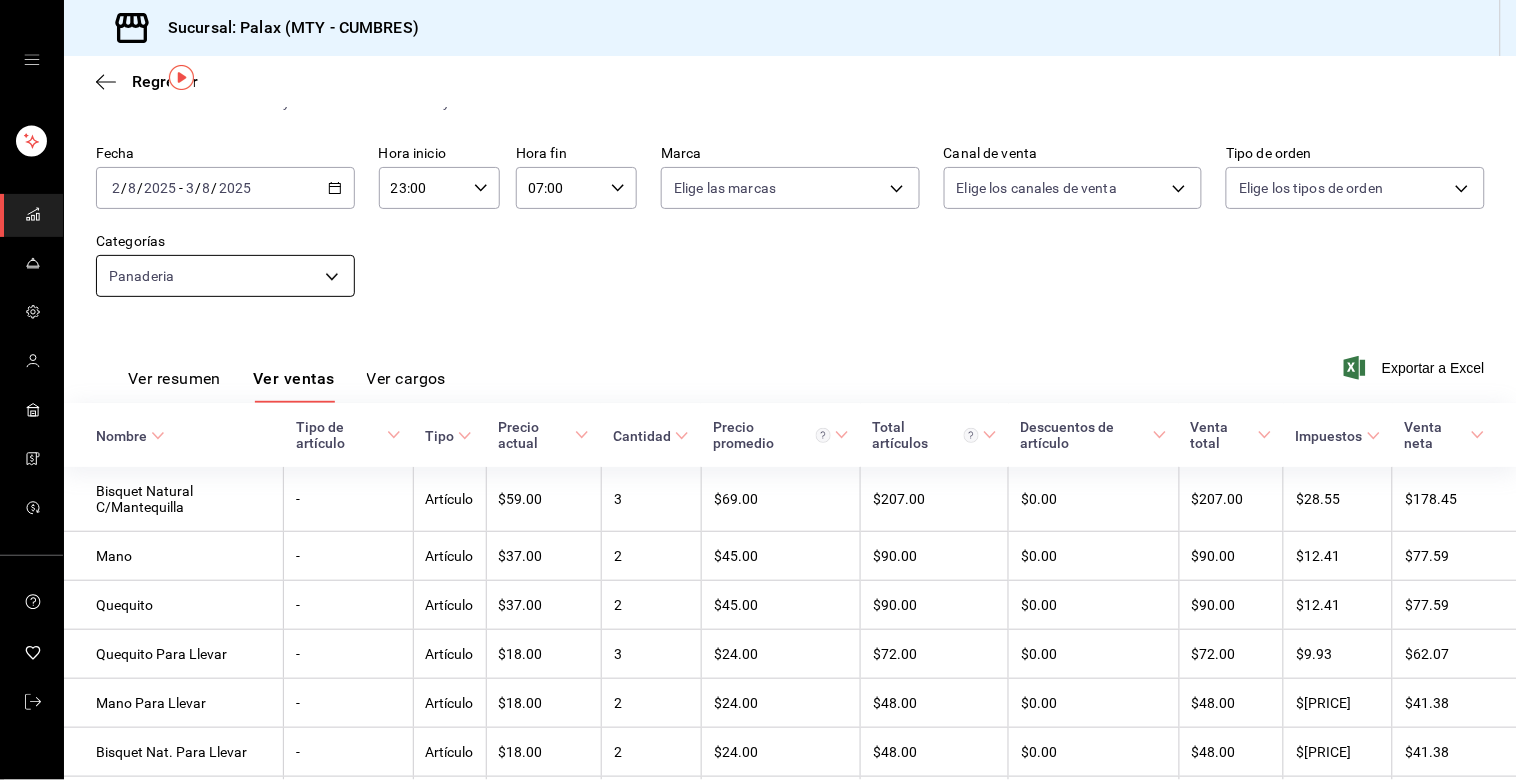 click on "Sucursal: Palax (MTY - CUMBRES) Regresar Ventas Los artículos listados no incluyen descuentos de orden y el filtro de fechas está limitado a un máximo de 31 días. Fecha [DATE] [TIME] - [DATE] [TIME] Hora inicio [TIME] Hora inicio Hora fin [TIME] Hora fin Marca Elige las marcas Canal de venta Elige los canales de venta Tipo de orden Elige los tipos de orden Categorías Panaderia [UUID] Ver resumen Ver ventas Ver cargos Exportar a Excel Nombre Tipo de artículo Tipo Precio actual Cantidad Precio promedio   Total artículos   Descuentos de artículo Venta total Impuestos Venta neta Bisquet Natural C/Mantequilla - Artículo $[PRICE] [QUANTITY] $[PRICE] $[PRICE] $[PRICE] $[PRICE] $[PRICE] $[PRICE] Mano - Artículo $[PRICE] [QUANTITY] $[PRICE] $[PRICE] $[PRICE] $[PRICE] $[PRICE] $[PRICE] Quequito - Artículo $[PRICE] [QUANTITY] $[PRICE] $[PRICE] $[PRICE] $[PRICE] $[PRICE] $[PRICE] Quequito Para Llevar - Artículo $[PRICE] [QUANTITY] $[PRICE] $[PRICE] $[PRICE] $[PRICE] $[PRICE] $[PRICE] Mano Para Llevar - Artículo $[PRICE] [QUANTITY] $[PRICE] $[PRICE] $[PRICE] $[PRICE] $[PRICE]" at bounding box center [758, 390] 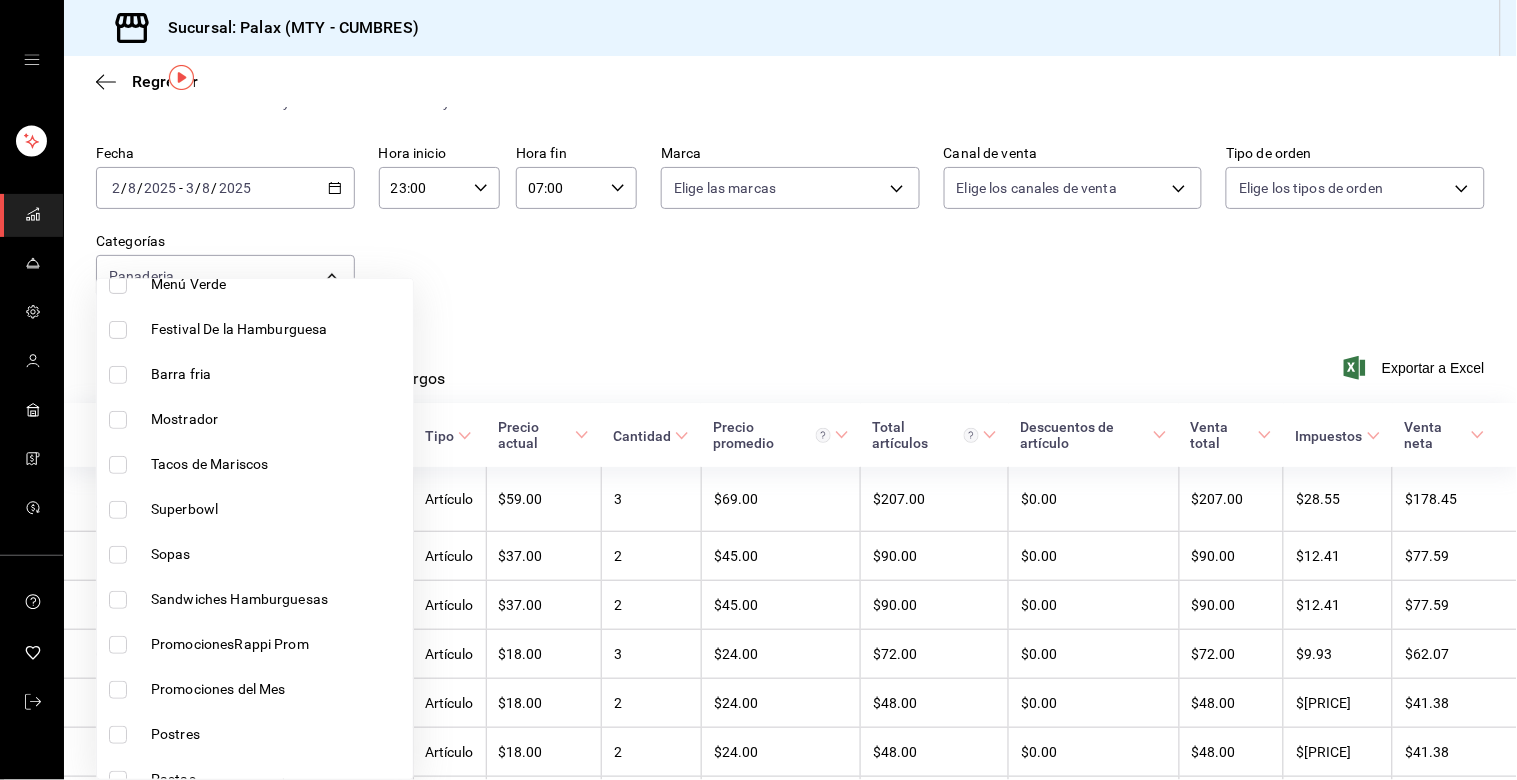 scroll, scrollTop: 444, scrollLeft: 0, axis: vertical 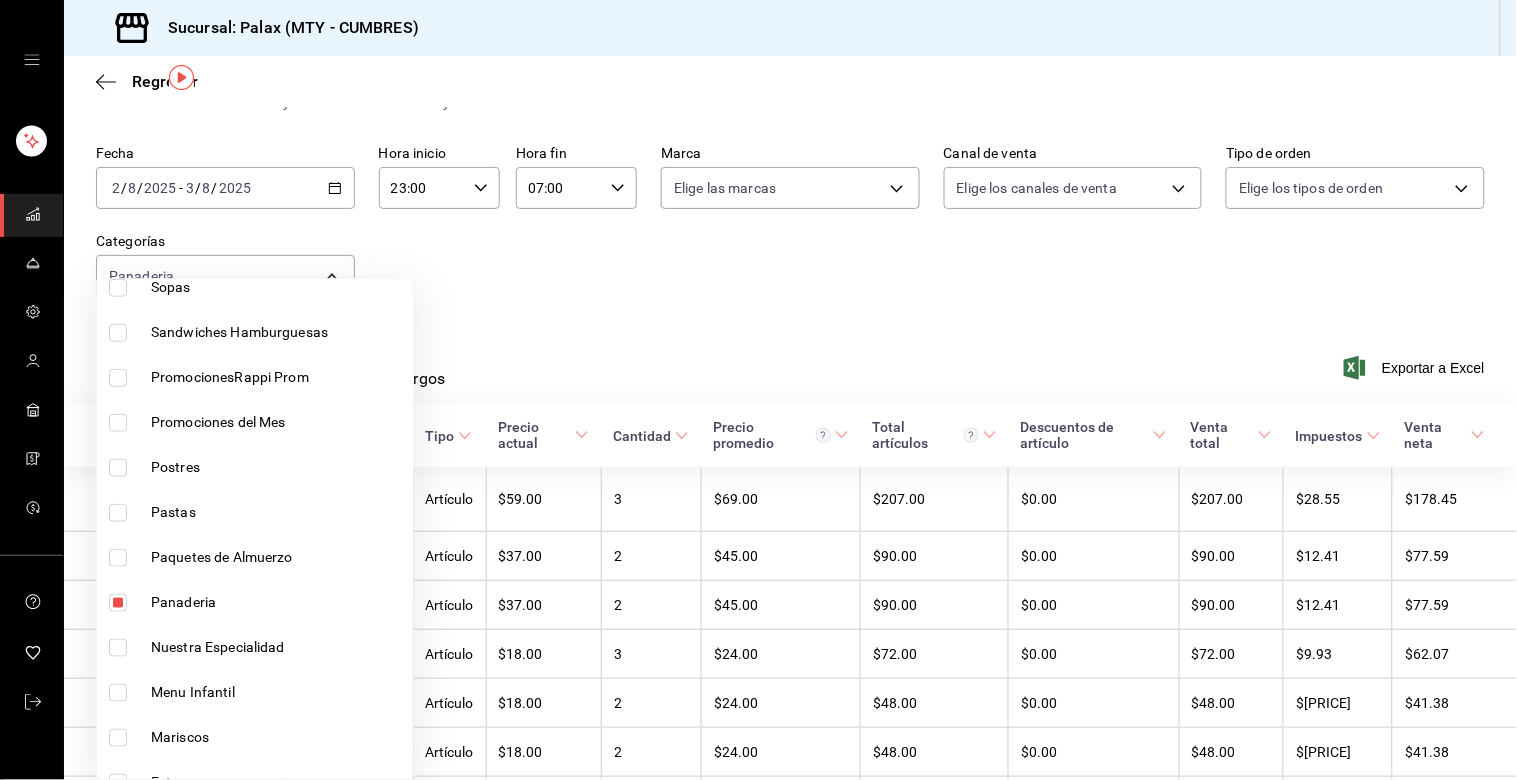 click at bounding box center [118, 603] 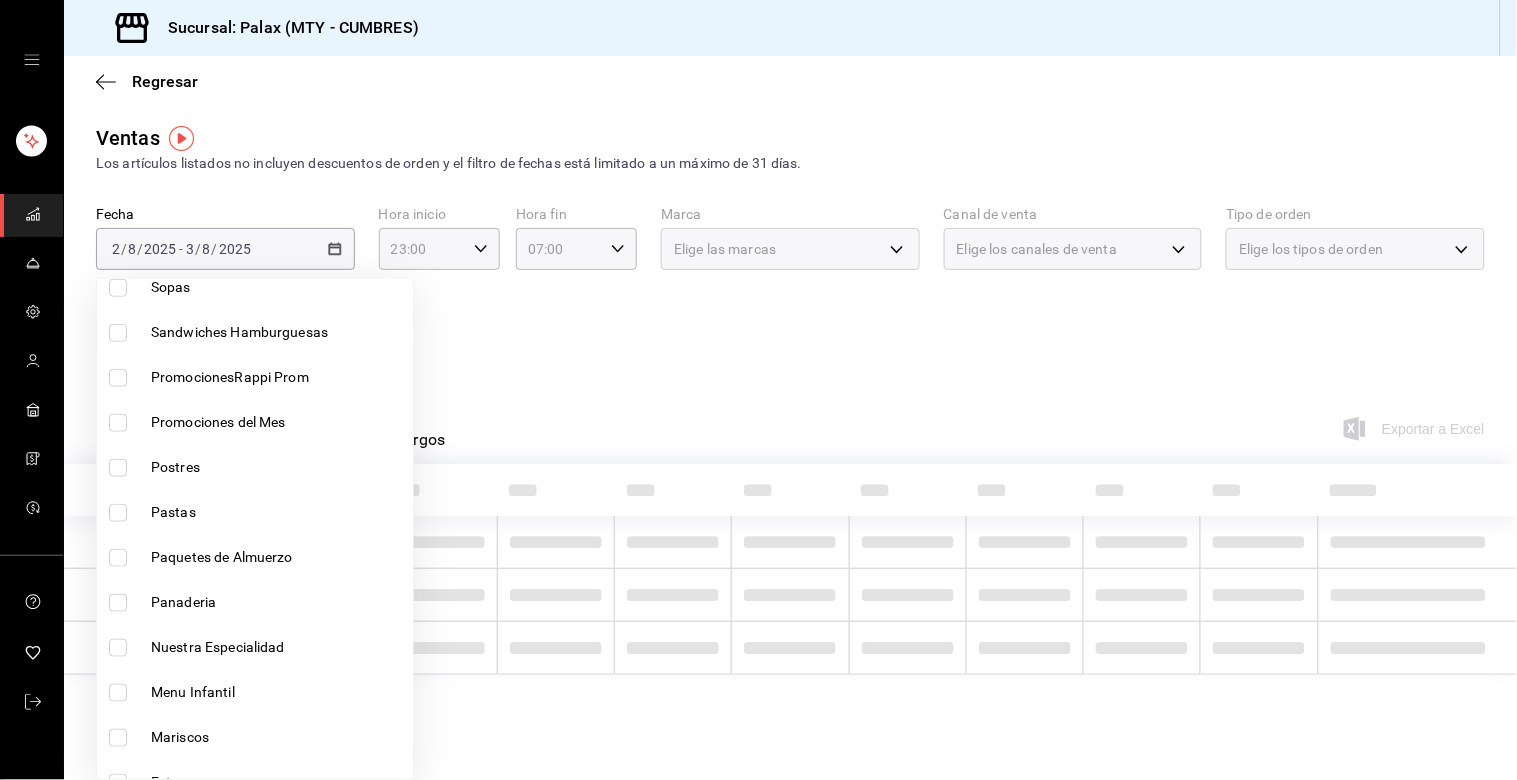 scroll, scrollTop: 0, scrollLeft: 0, axis: both 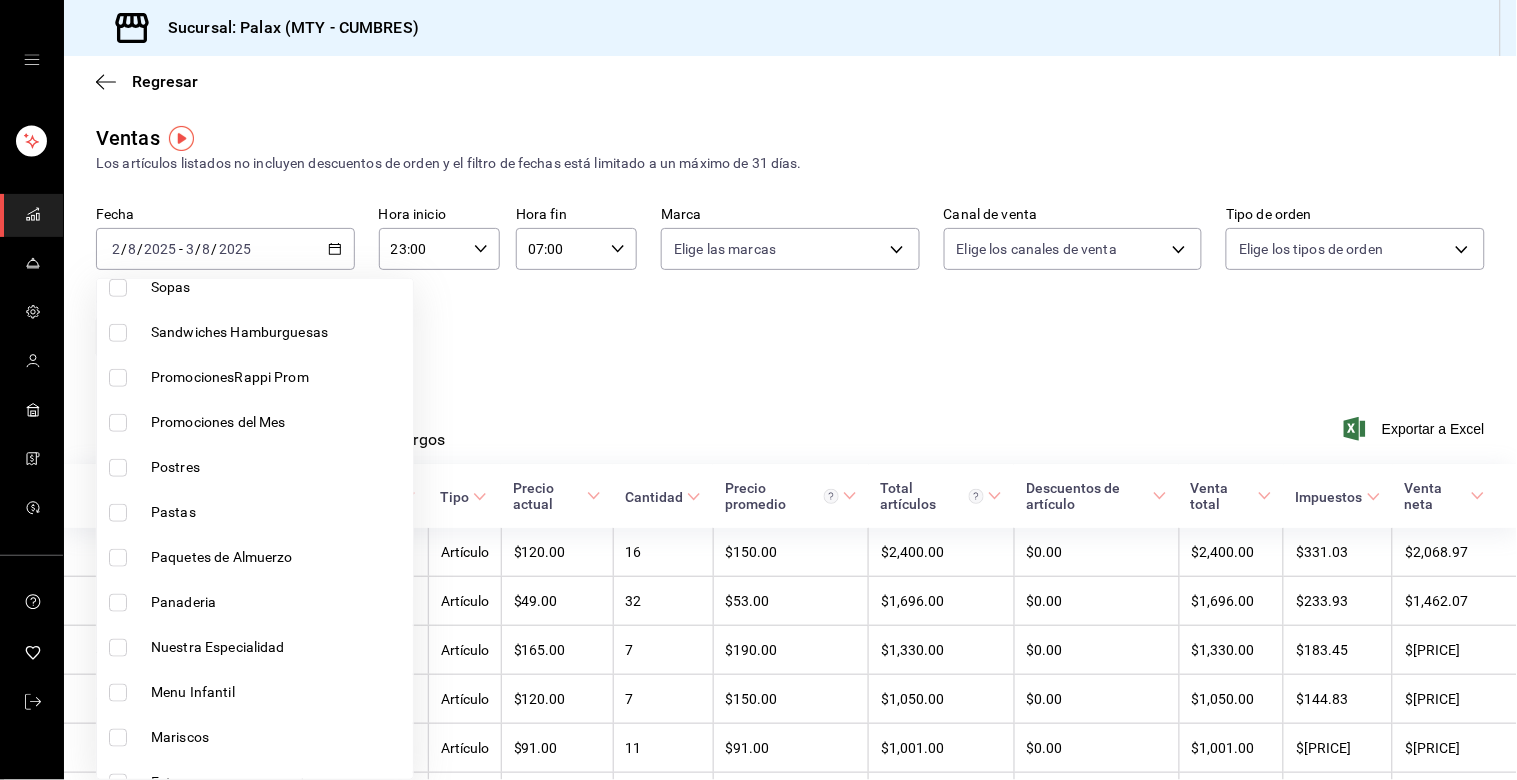 click at bounding box center (118, 468) 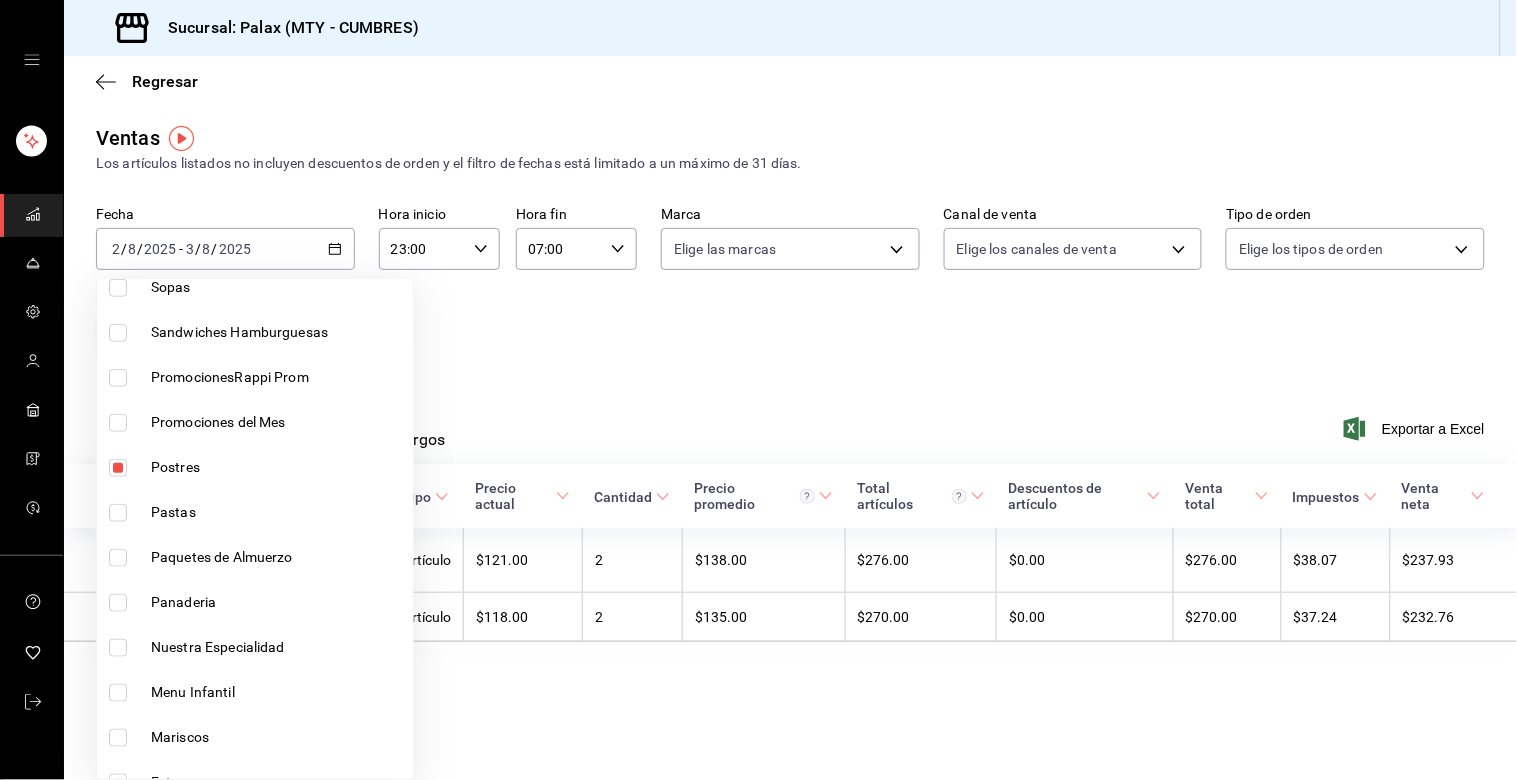 click at bounding box center [758, 390] 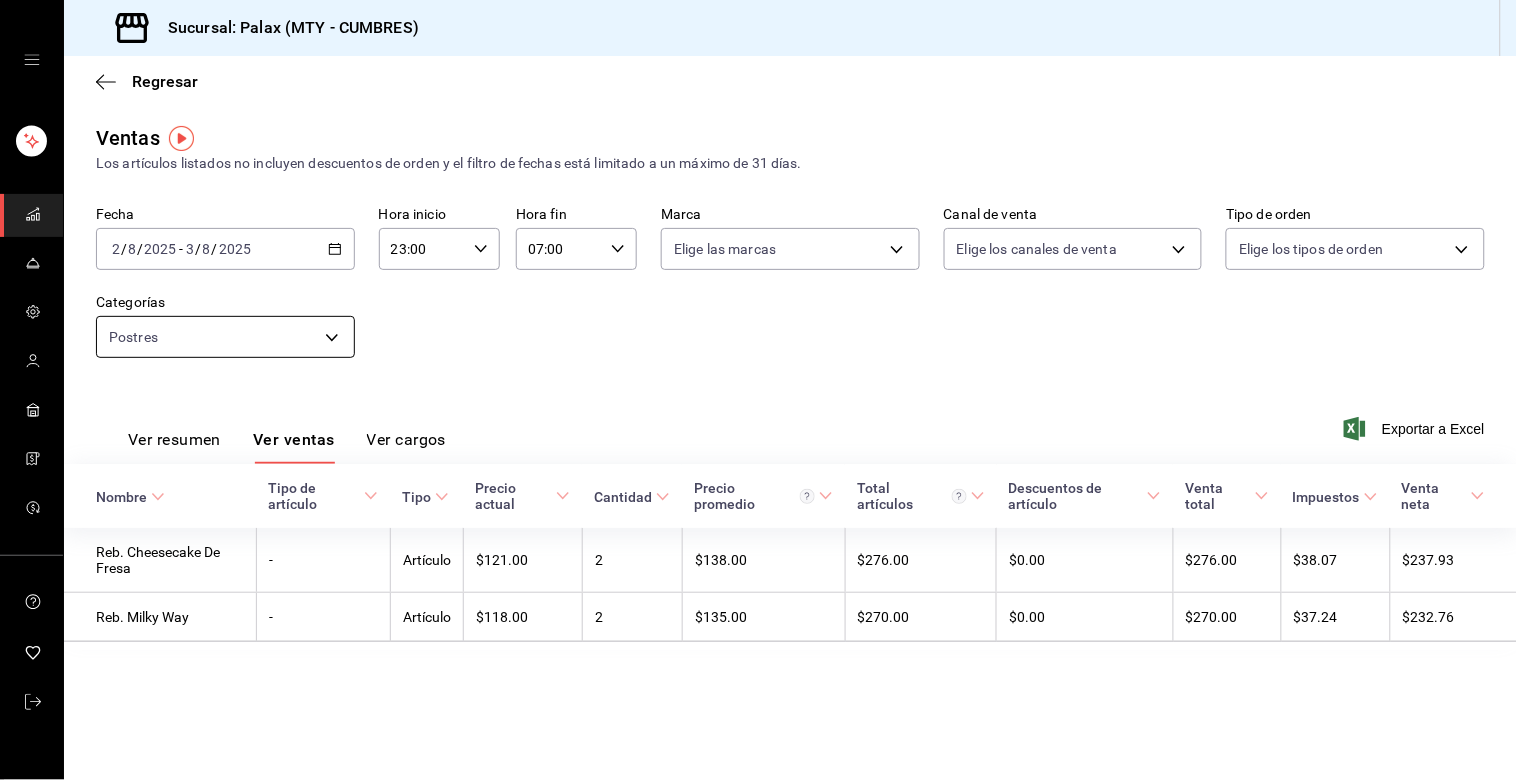 click on "Sucursal: Palax (MTY - CUMBRES) Regresar Ventas Los artículos listados no incluyen descuentos de orden y el filtro de fechas está limitado a un máximo de 31 días. Fecha [DATE] [TIME] - [DATE] [TIME] Hora inicio [TIME] Hora inicio Hora fin [TIME] Hora fin Marca Elige las marcas Canal de venta Elige los canales de venta Tipo de orden Elige los tipos de orden Categorías Postres [UUID] Ver resumen Ver ventas Ver cargos Exportar a Excel Nombre Tipo de artículo Tipo Precio actual Cantidad Precio promedio   Total artículos   Descuentos de artículo Venta total Impuestos Venta neta Reb. Cheesecake De Fresa - Artículo $[PRICE] [QUANTITY] $[PRICE] $[PRICE] $[PRICE] $[PRICE] $[PRICE] $[PRICE] GANA 1 MES GRATIS EN TU SUSCRIPCIÓN AQUÍ Ver video tutorial Ir a video Visitar centro de ayuda ([PHONE]) [EMAIL] Visitar centro de ayuda ([PHONE]) [EMAIL]" at bounding box center (758, 390) 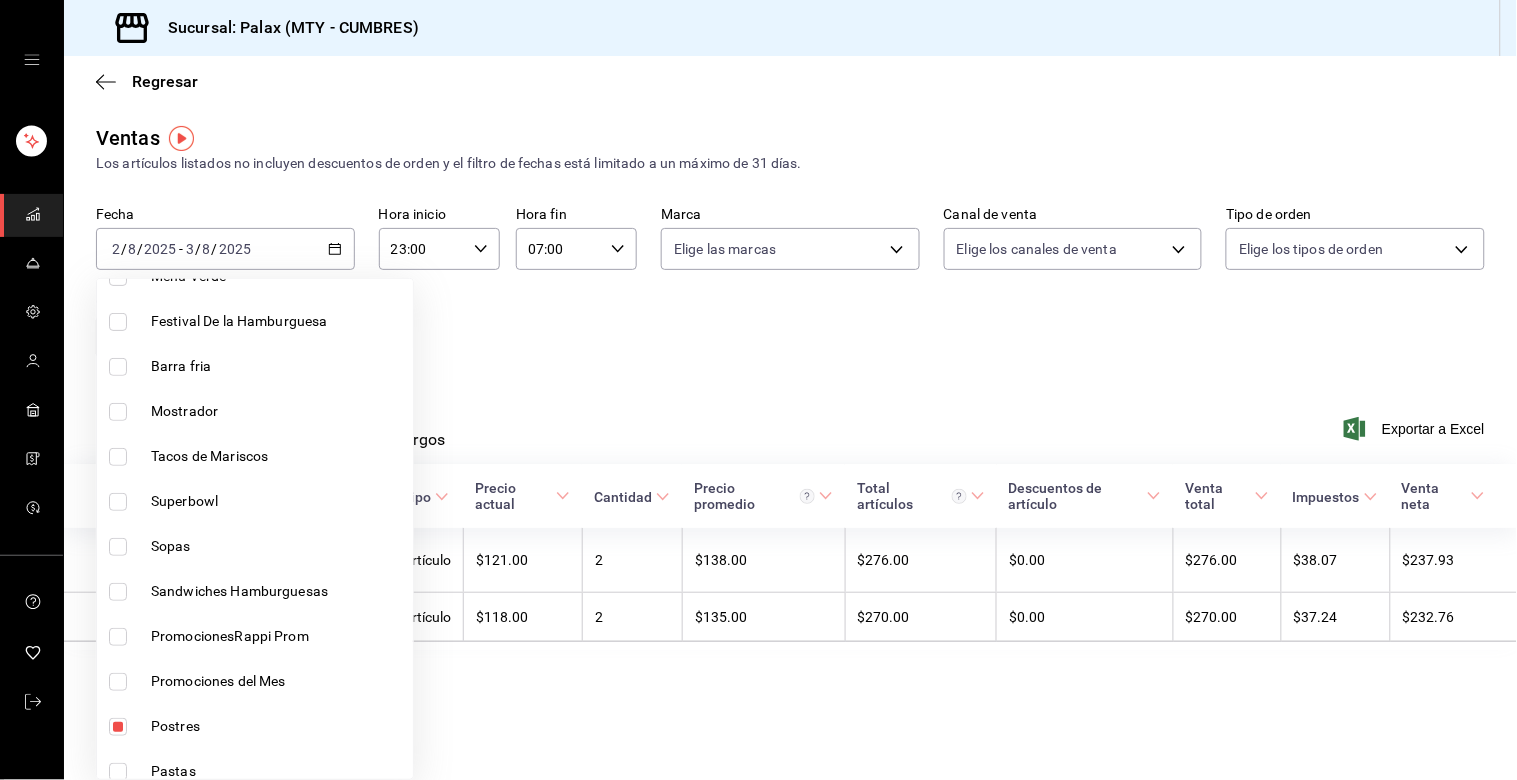 scroll, scrollTop: 333, scrollLeft: 0, axis: vertical 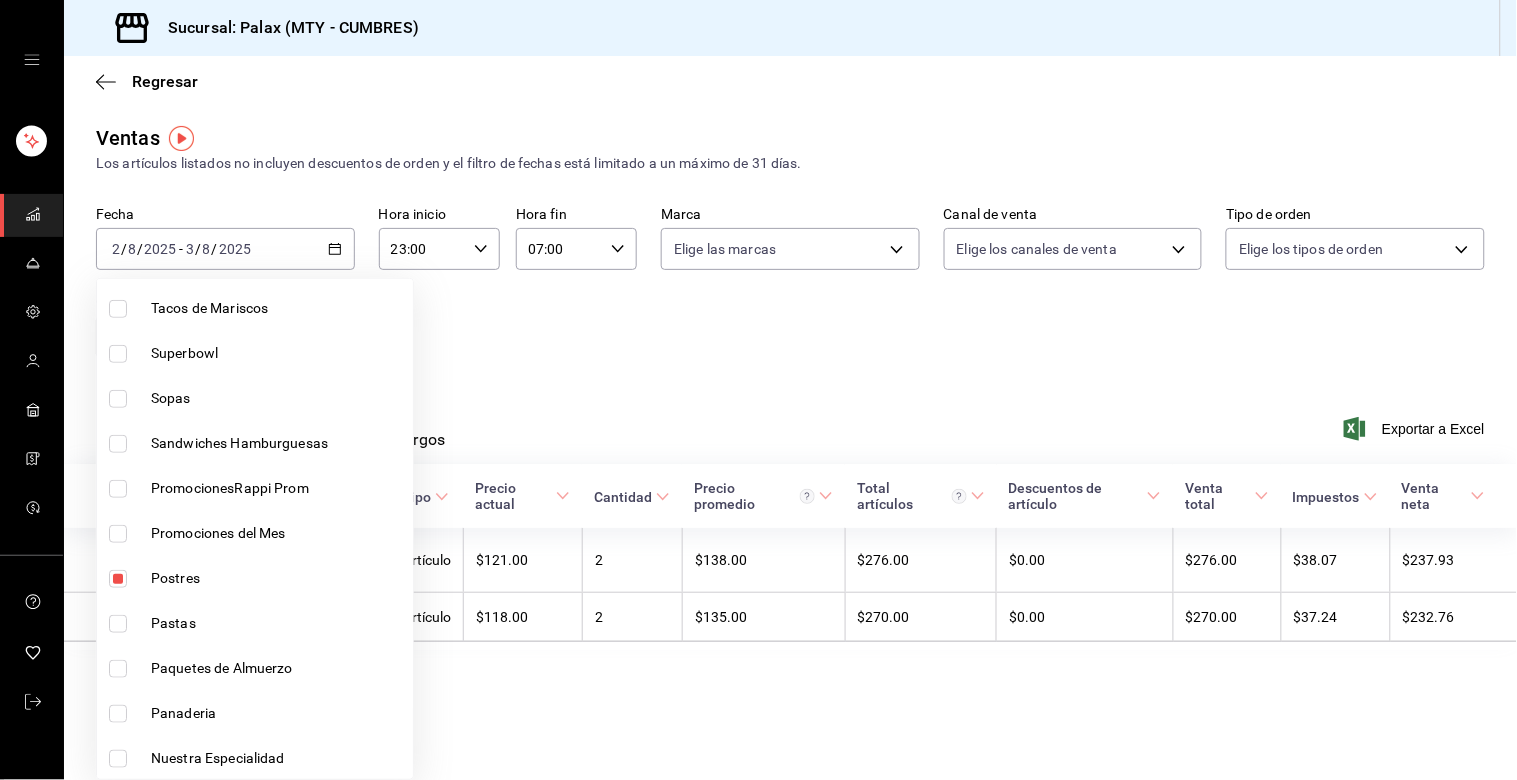 click at bounding box center [118, 579] 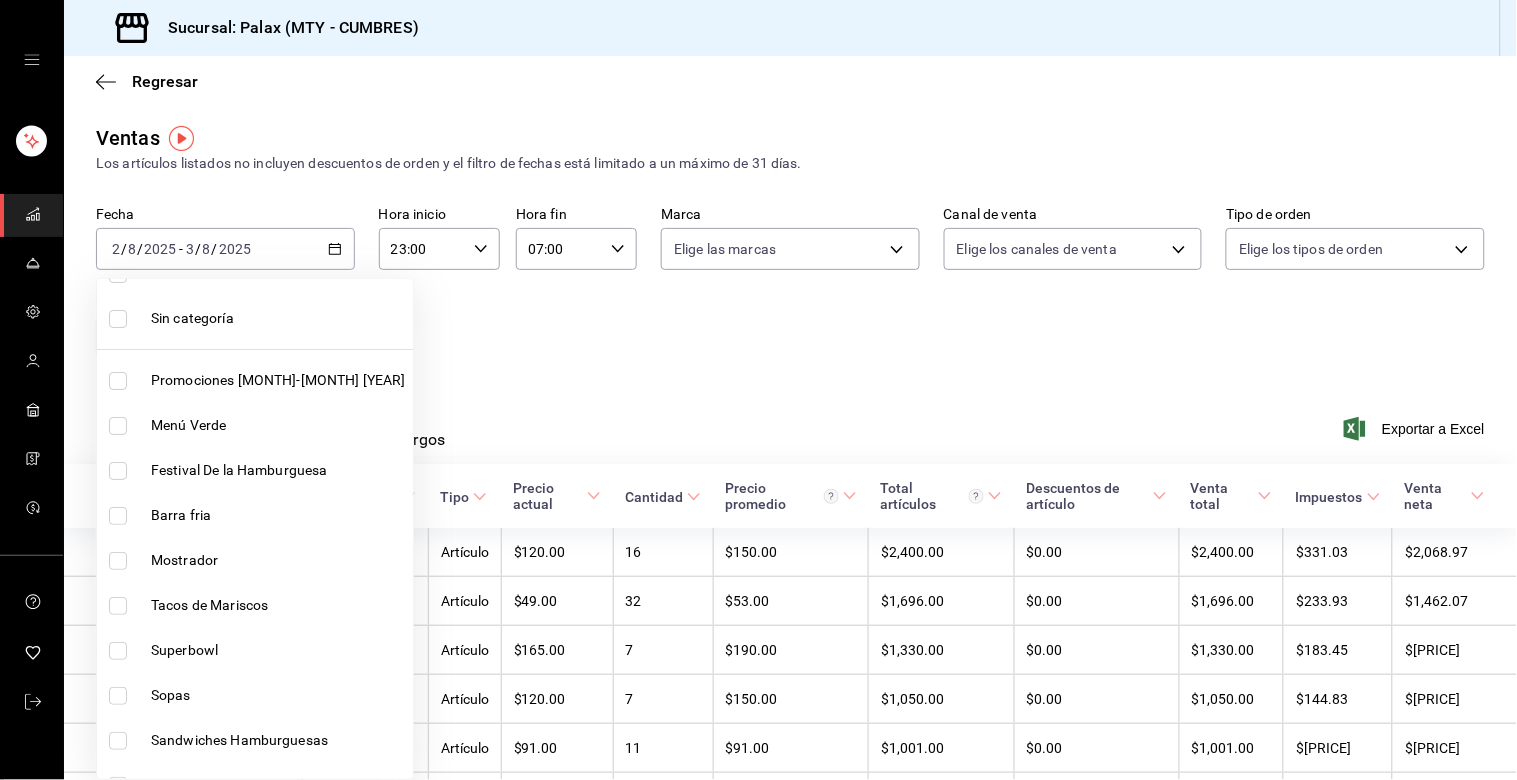 scroll, scrollTop: 0, scrollLeft: 0, axis: both 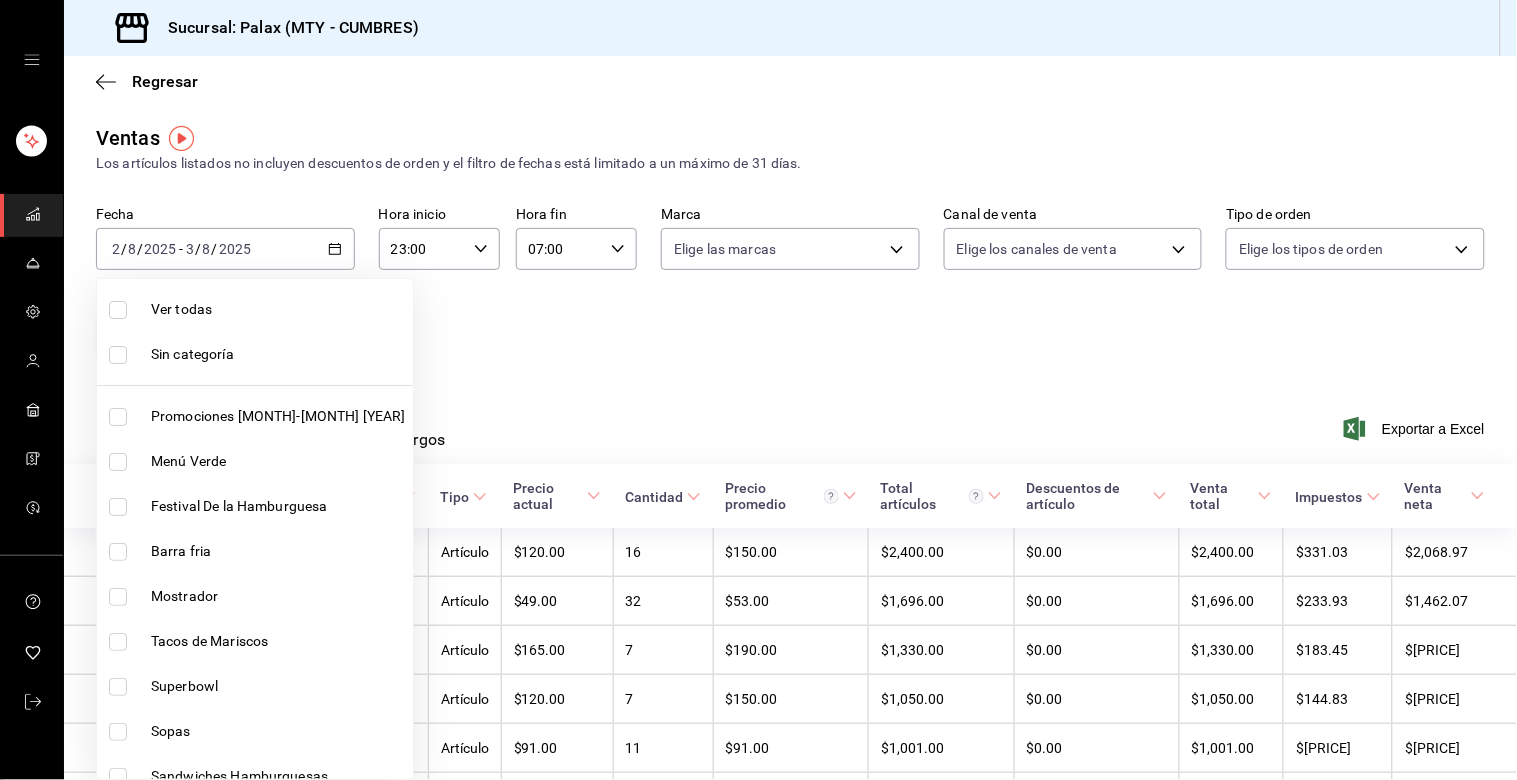 click at bounding box center (118, 597) 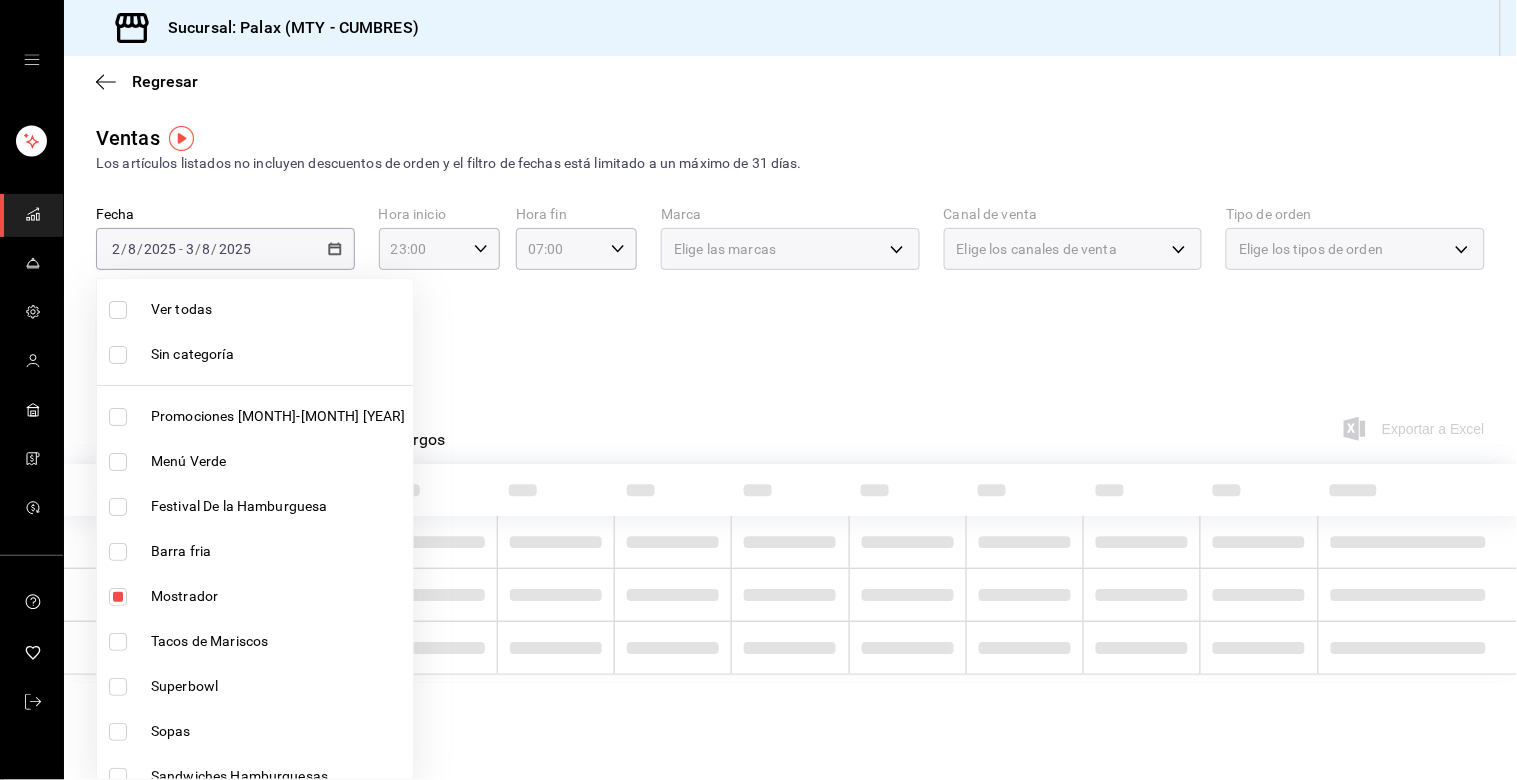 click at bounding box center (758, 390) 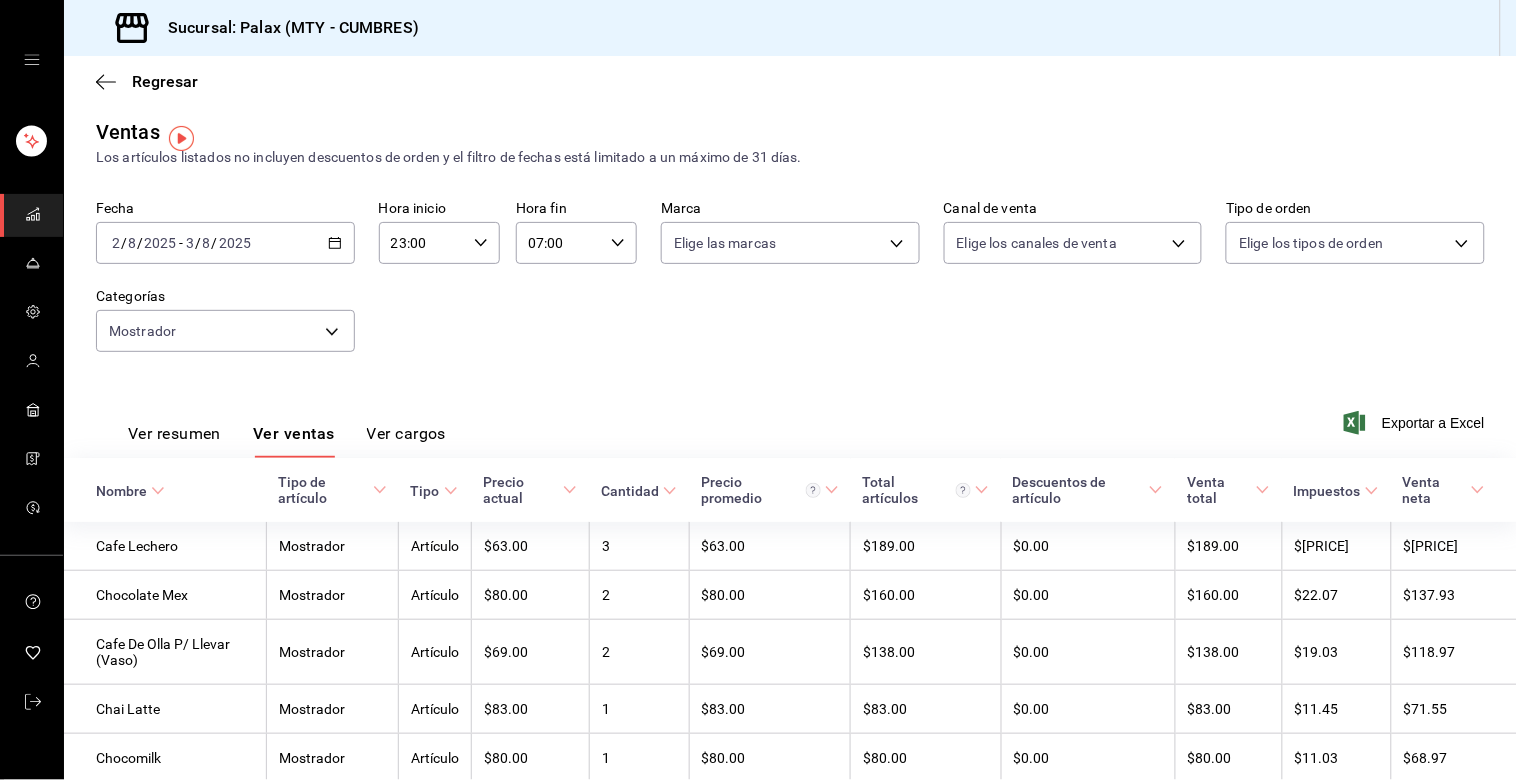 scroll, scrollTop: 0, scrollLeft: 0, axis: both 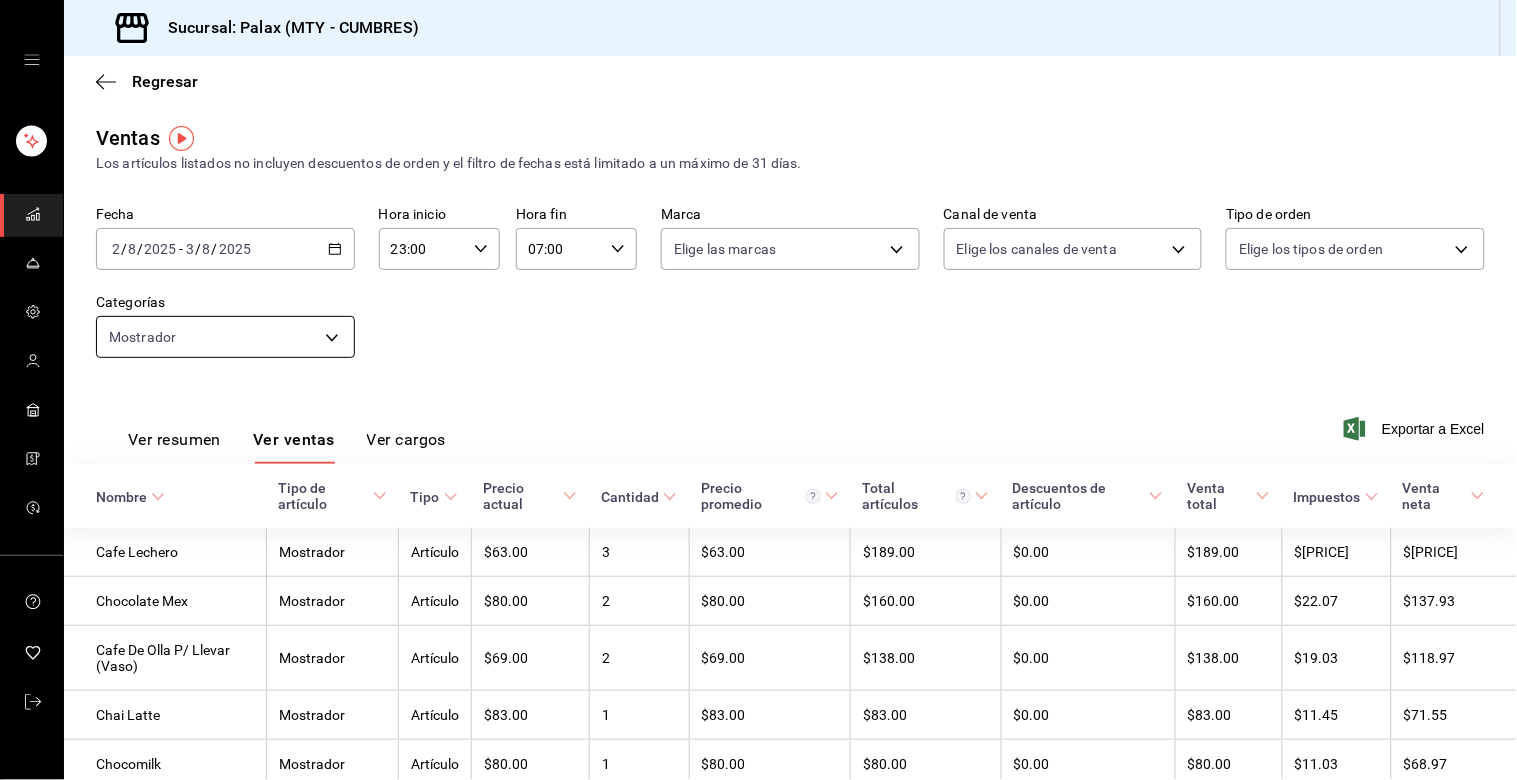 click on "Sucursal: Palax (MTY - CUMBRES) Regresar Ventas Los artículos listados no incluyen descuentos de orden y el filtro de fechas está limitado a un máximo de 31 días. Fecha [DATE] [TIME] - [DATE] [TIME] Hora inicio [TIME] Hora inicio Hora fin [TIME] Hora fin Marca Elige las marcas Canal de venta Elige los canales de venta Tipo de orden Elige los tipos de orden Categorías Mostrador [UUID] Ver resumen Ver ventas Ver cargos Exportar a Excel Nombre Tipo de artículo Tipo Precio actual Cantidad Precio promedio   Total artículos   Descuentos de artículo Venta total Impuestos Venta neta Cafe Lechero Mostrador Artículo $[PRICE] [QUANTITY] $[PRICE] $[PRICE] $[PRICE] $[PRICE] $[PRICE] $[PRICE] Chocolate Mex Mostrador Artículo $[PRICE] [QUANTITY] $[PRICE] $[PRICE] $[PRICE] $[PRICE] $[PRICE] $[PRICE] Cafe De Olla P/ Llevar (Vaso) Mostrador Artículo $[PRICE] [QUANTITY] $[PRICE] $[PRICE] $[PRICE] $[PRICE] $[PRICE] $[PRICE] Chai Latte Mostrador Artículo $[PRICE] [QUANTITY] $[PRICE] $[PRICE] $[PRICE] $[PRICE] $[PRICE] $[PRICE] Chocomilk Mostrador Artículo" at bounding box center [758, 390] 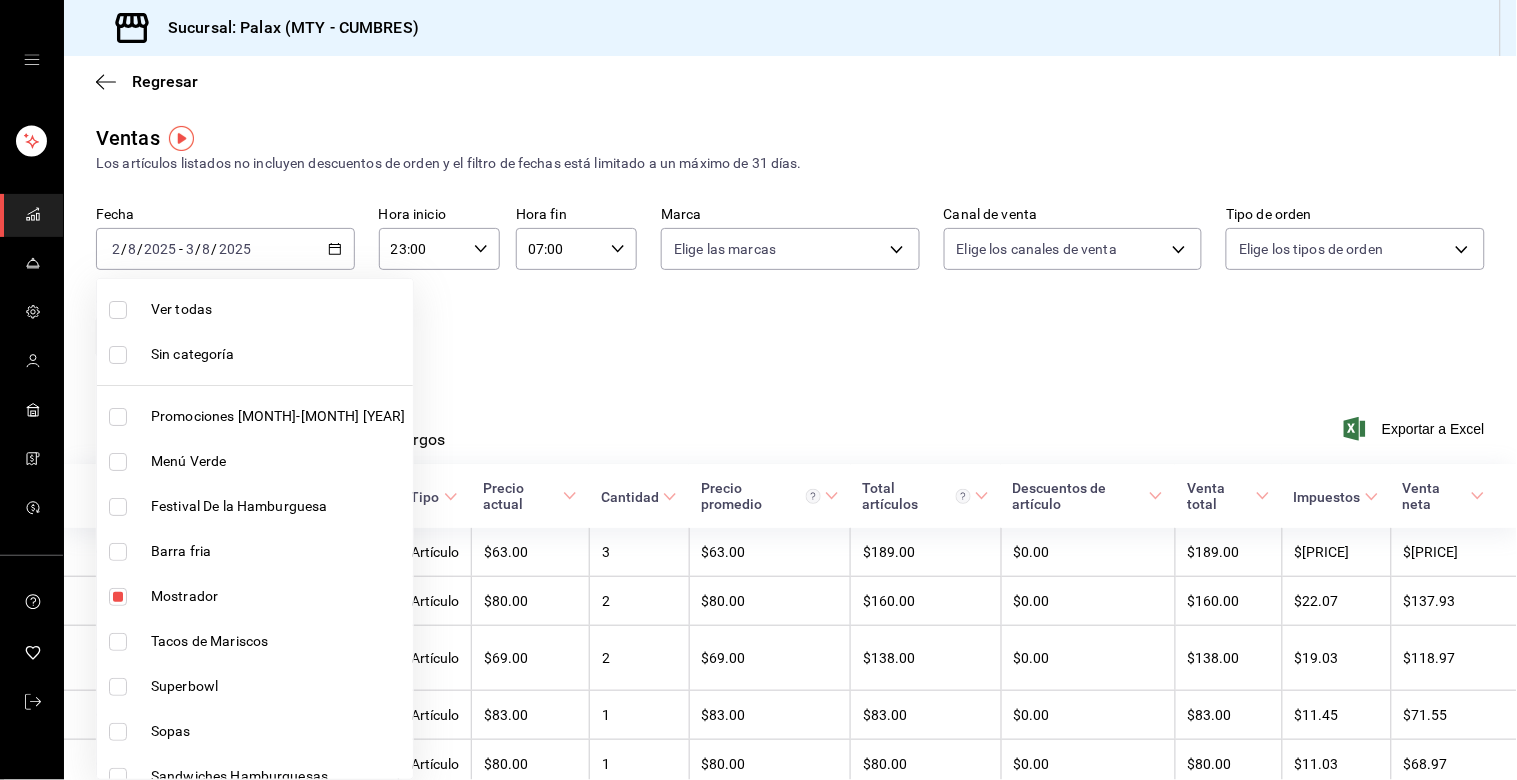click at bounding box center [118, 597] 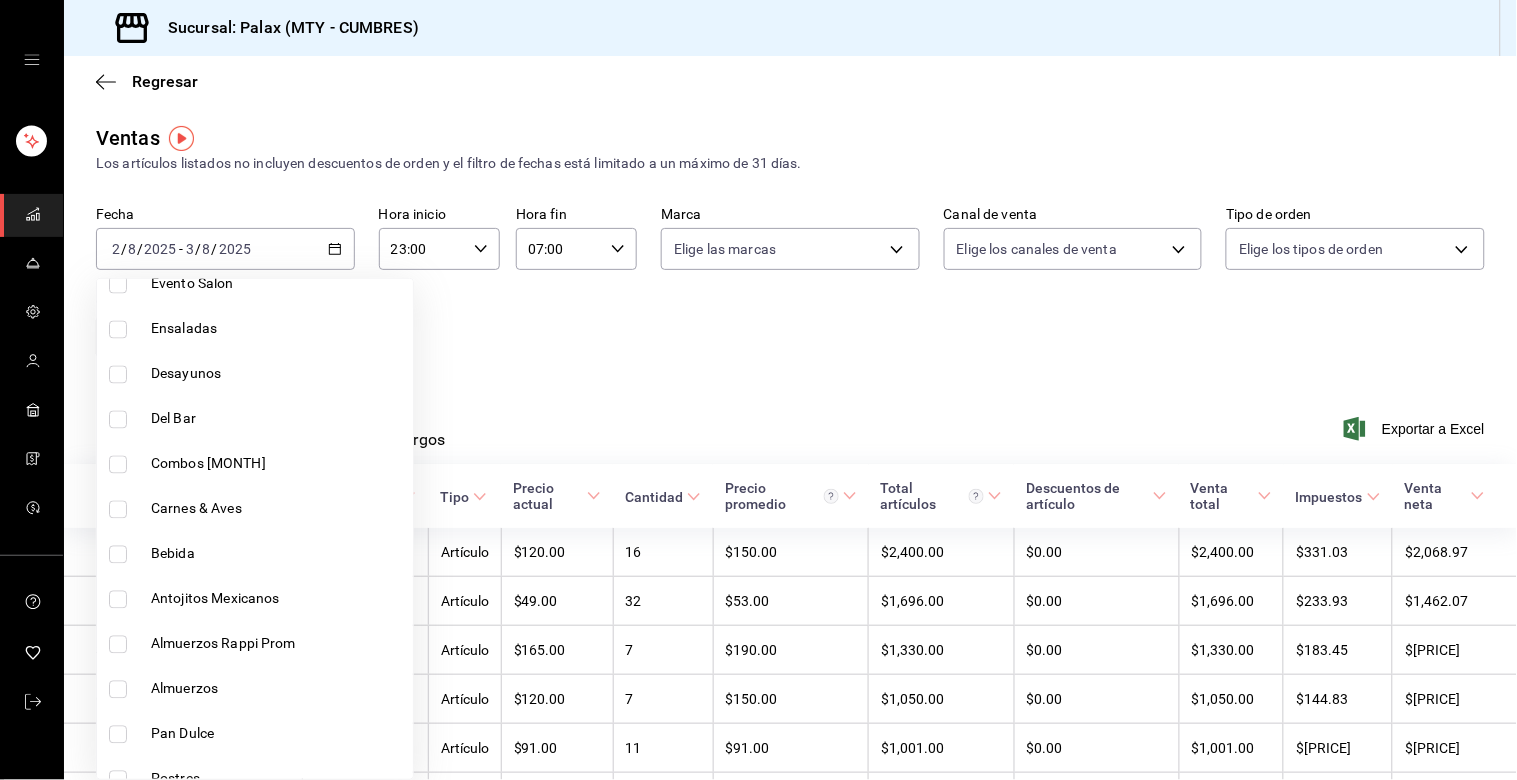 scroll, scrollTop: 1000, scrollLeft: 0, axis: vertical 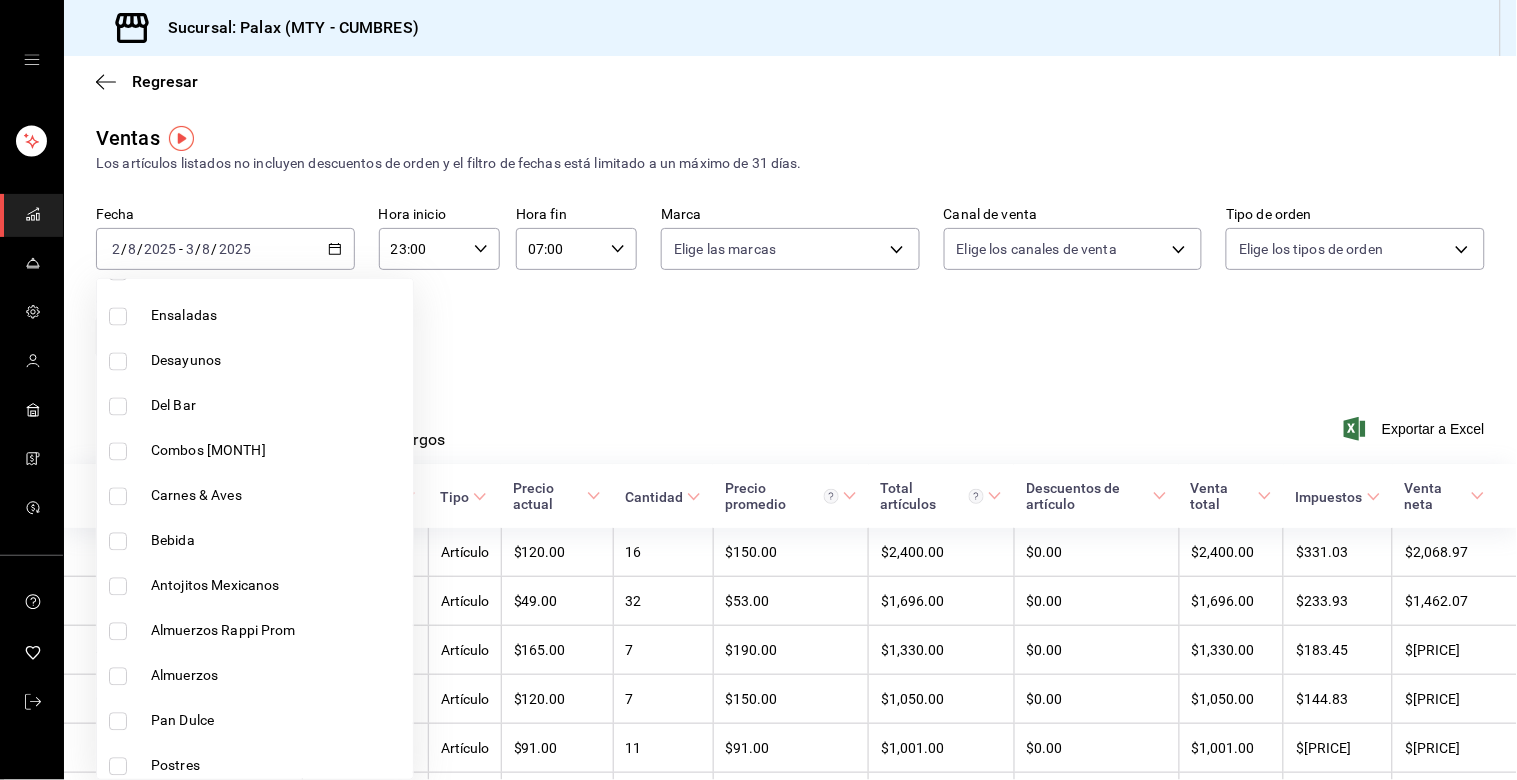 drag, startPoint x: 116, startPoint y: 406, endPoint x: 188, endPoint y: 400, distance: 72.249565 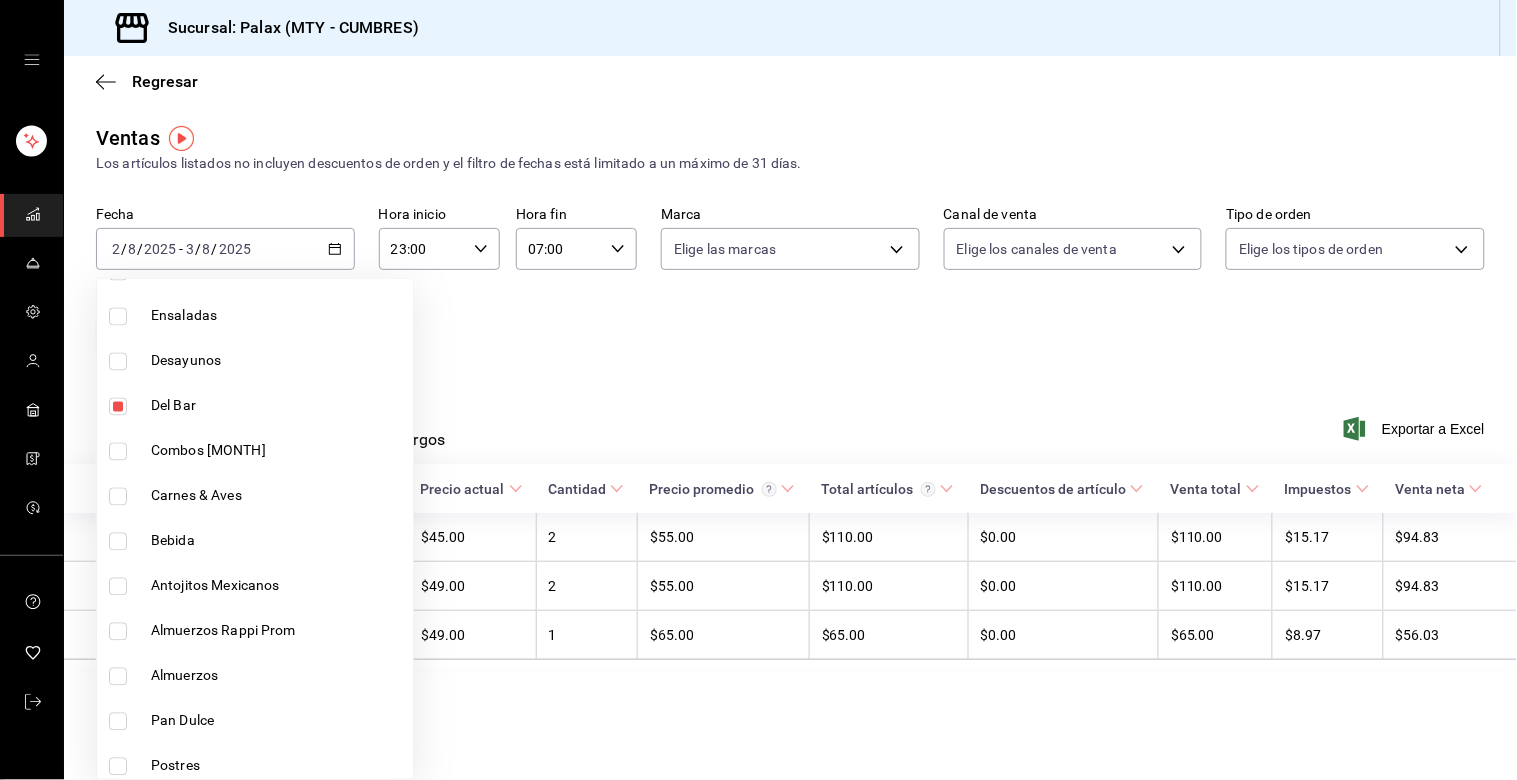 click at bounding box center [758, 390] 